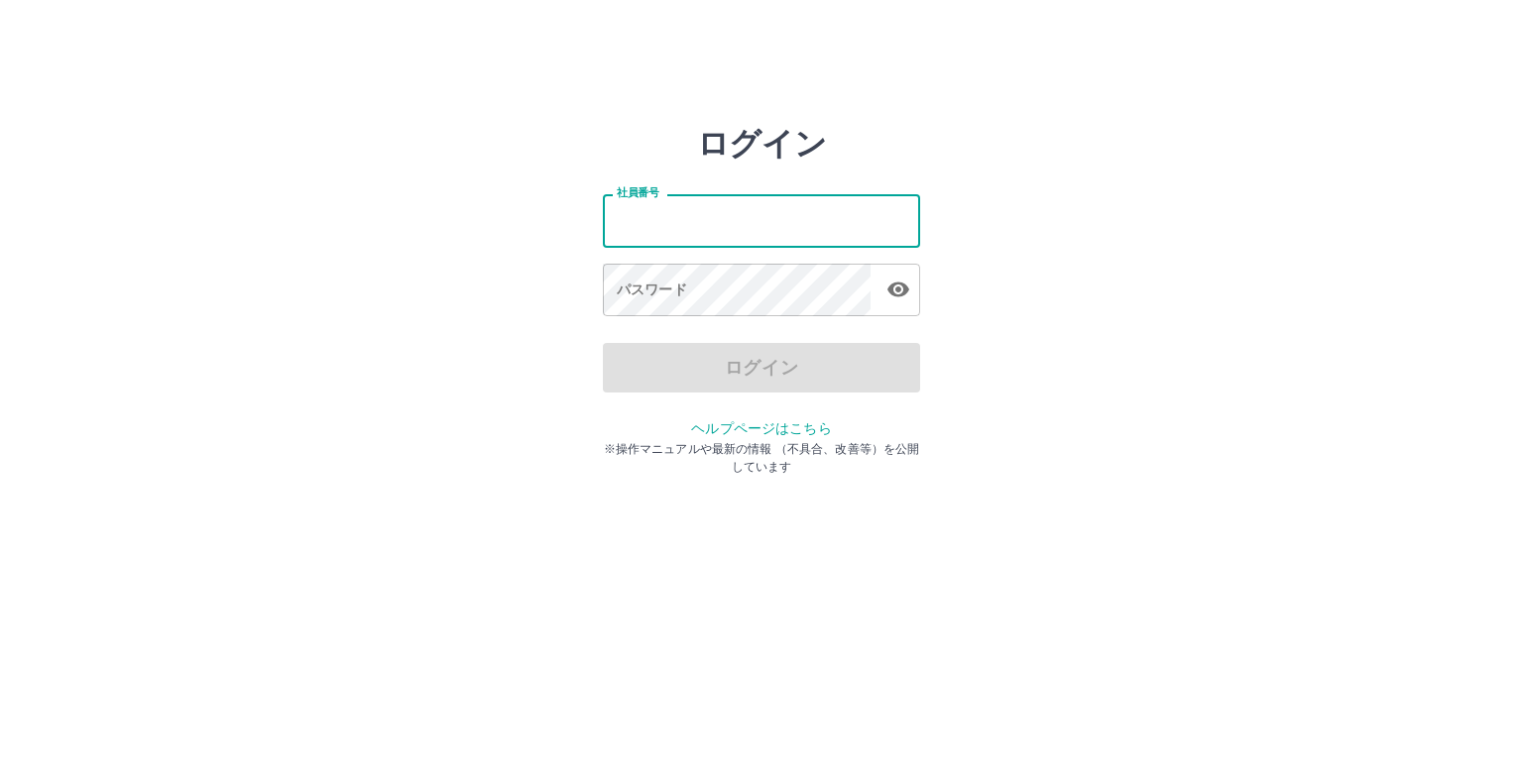 scroll, scrollTop: 0, scrollLeft: 0, axis: both 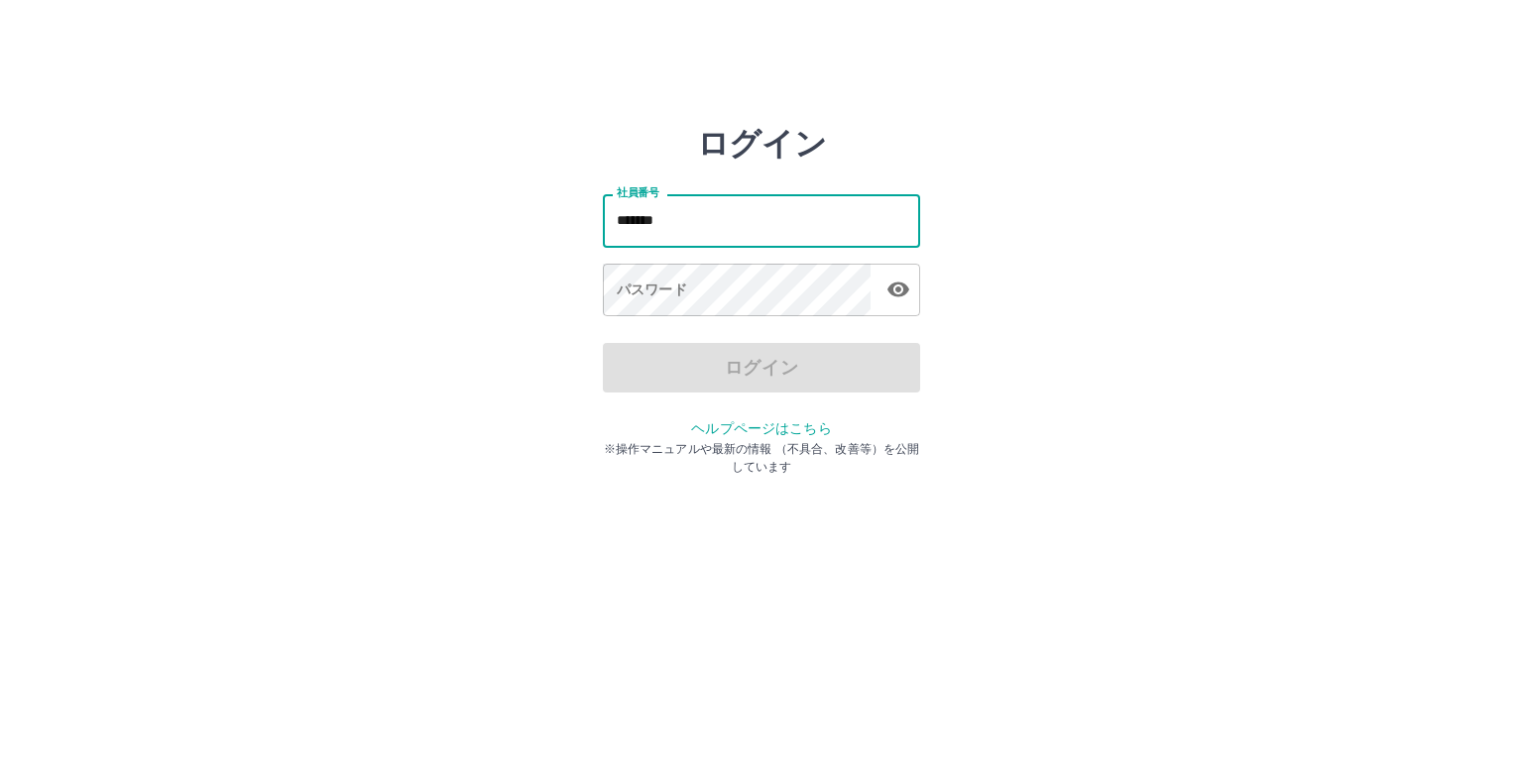 type on "*******" 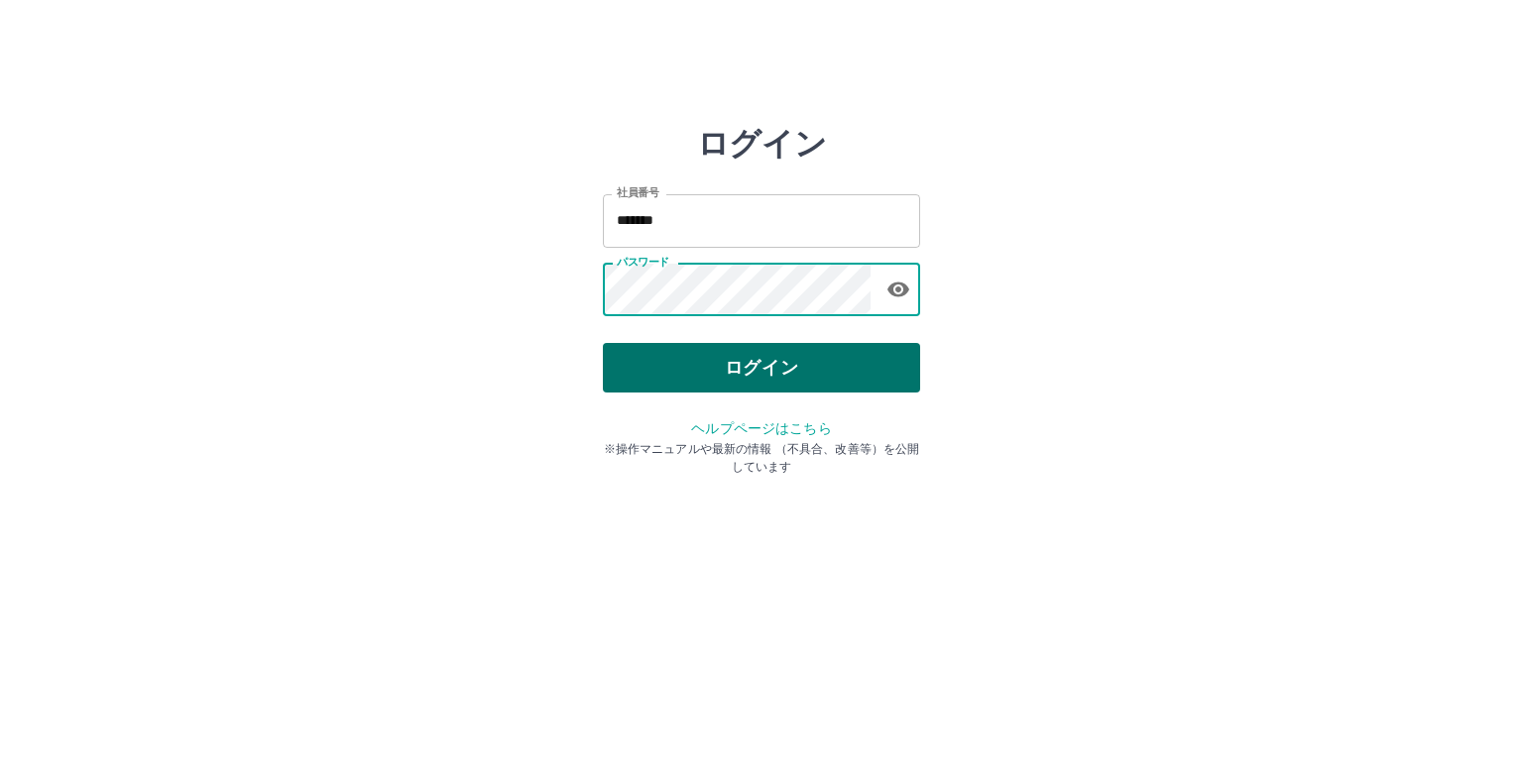 click on "ログイン 社員番号 ******* 社員番号 パスワード パスワード ログイン ヘルプページはこちら ※操作マニュアルや最新の情報 （不具合、改善等）を公開しています" at bounding box center [762, 283] 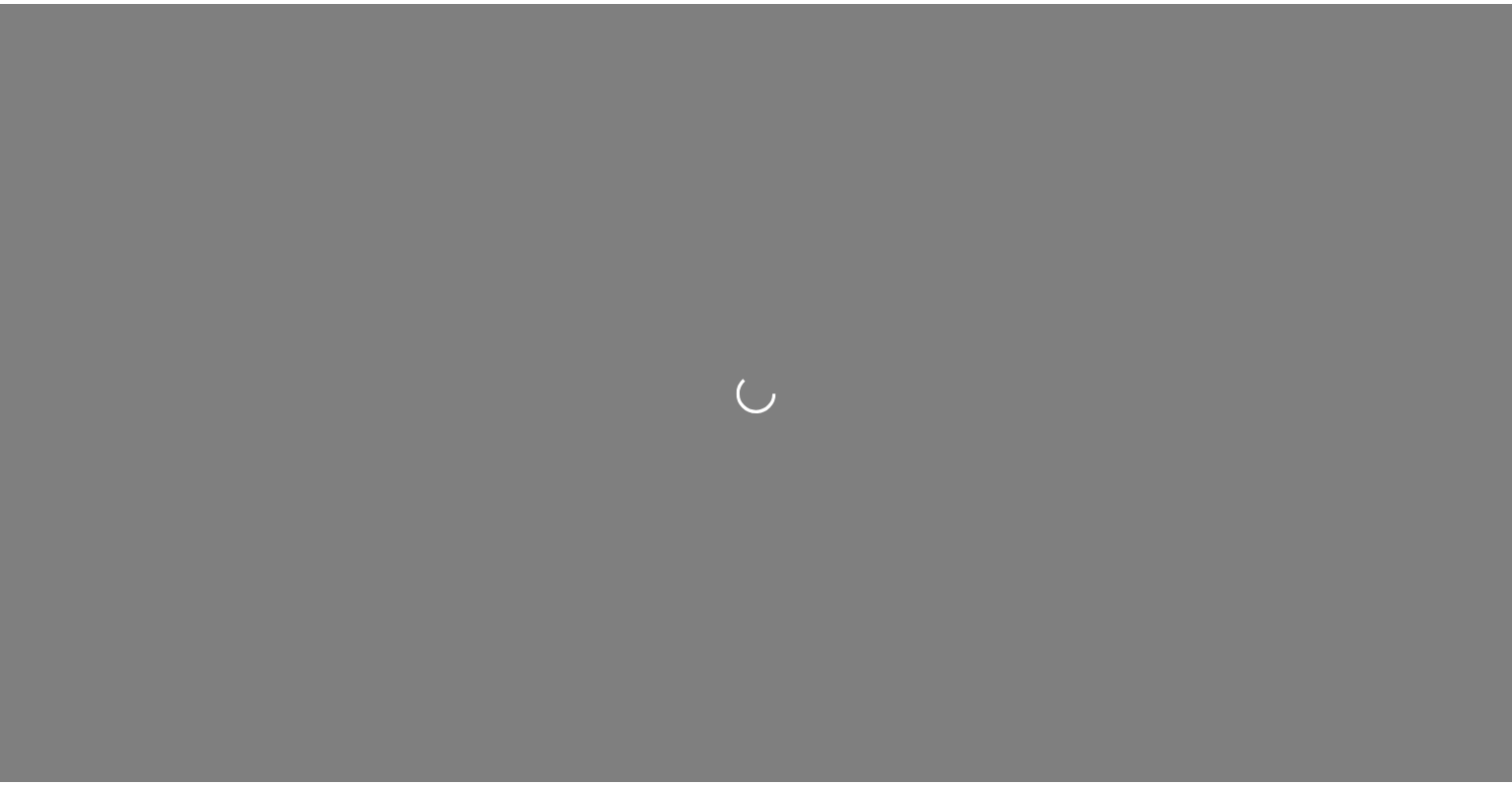 scroll, scrollTop: 0, scrollLeft: 0, axis: both 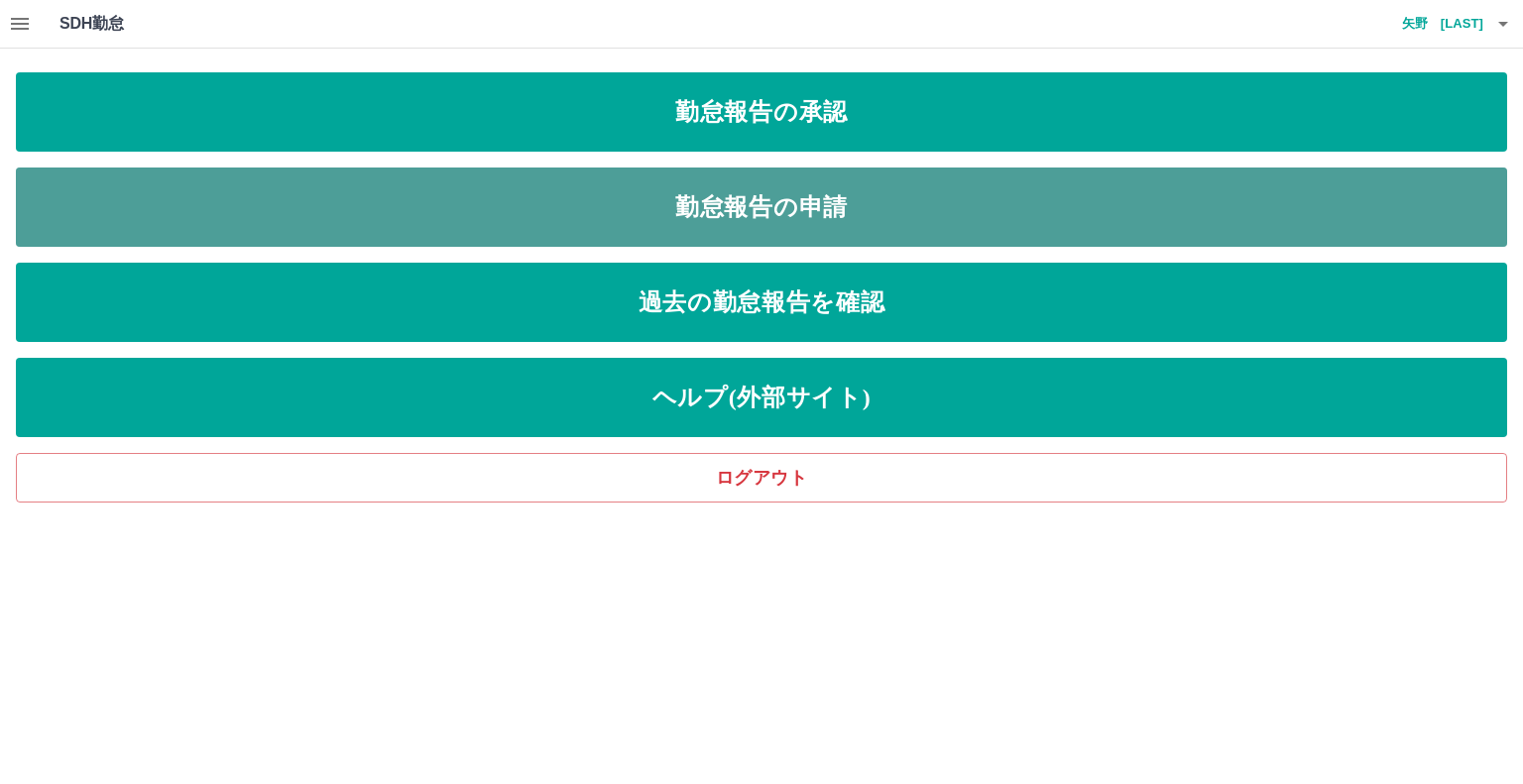 click on "勤怠報告の申請" at bounding box center (762, 207) 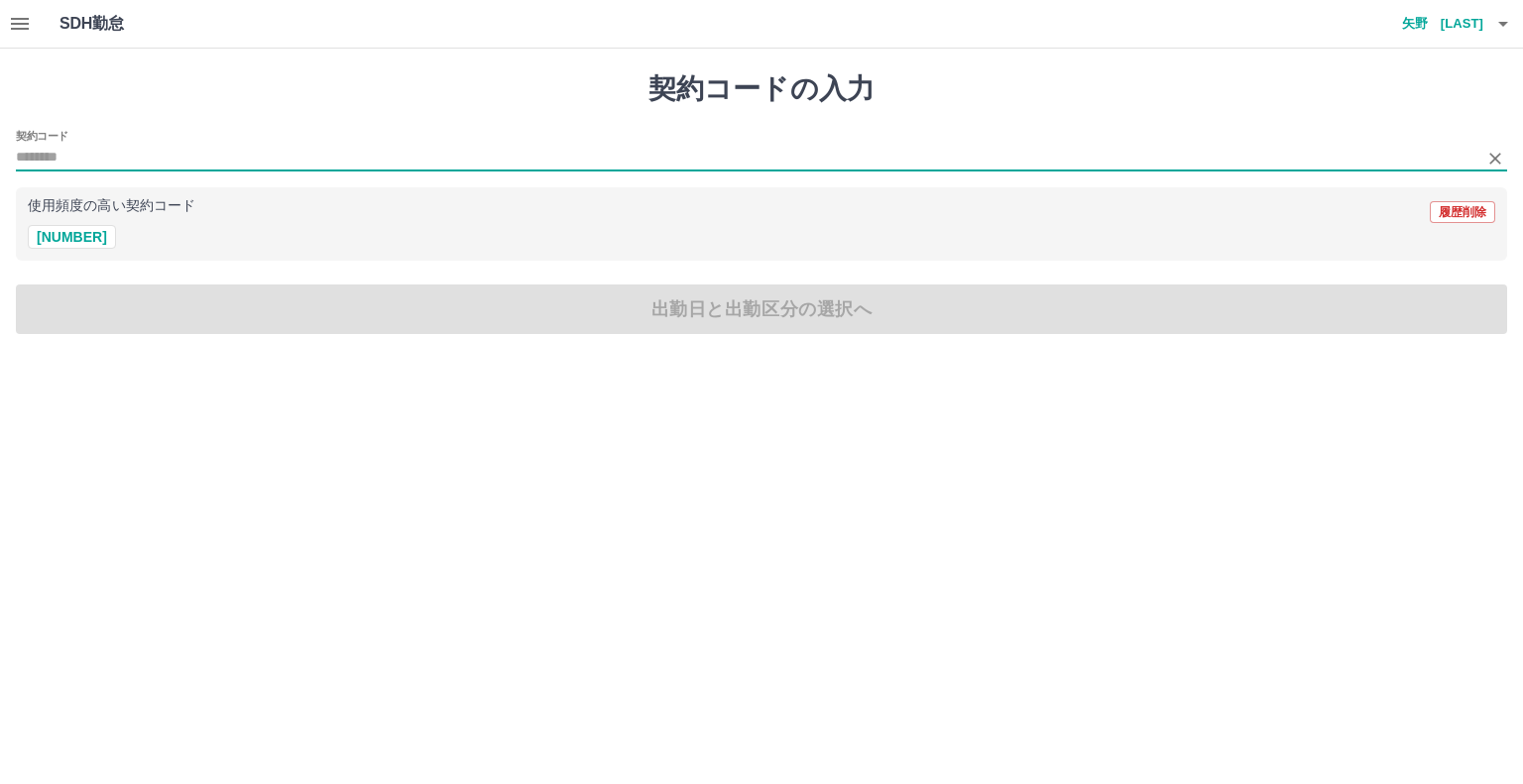 click on "契約コード" at bounding box center (747, 158) 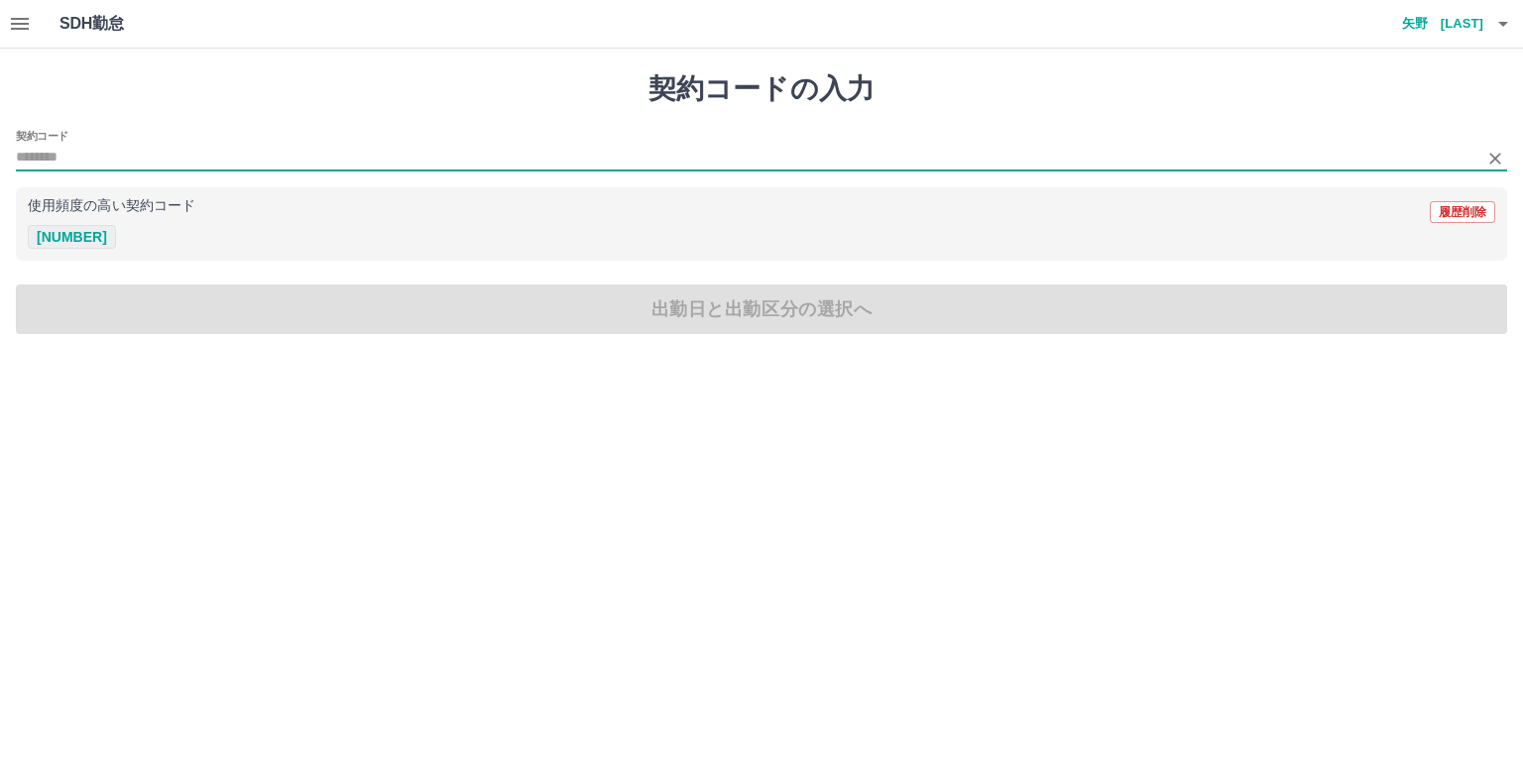 click on "43689001" at bounding box center (71, 237) 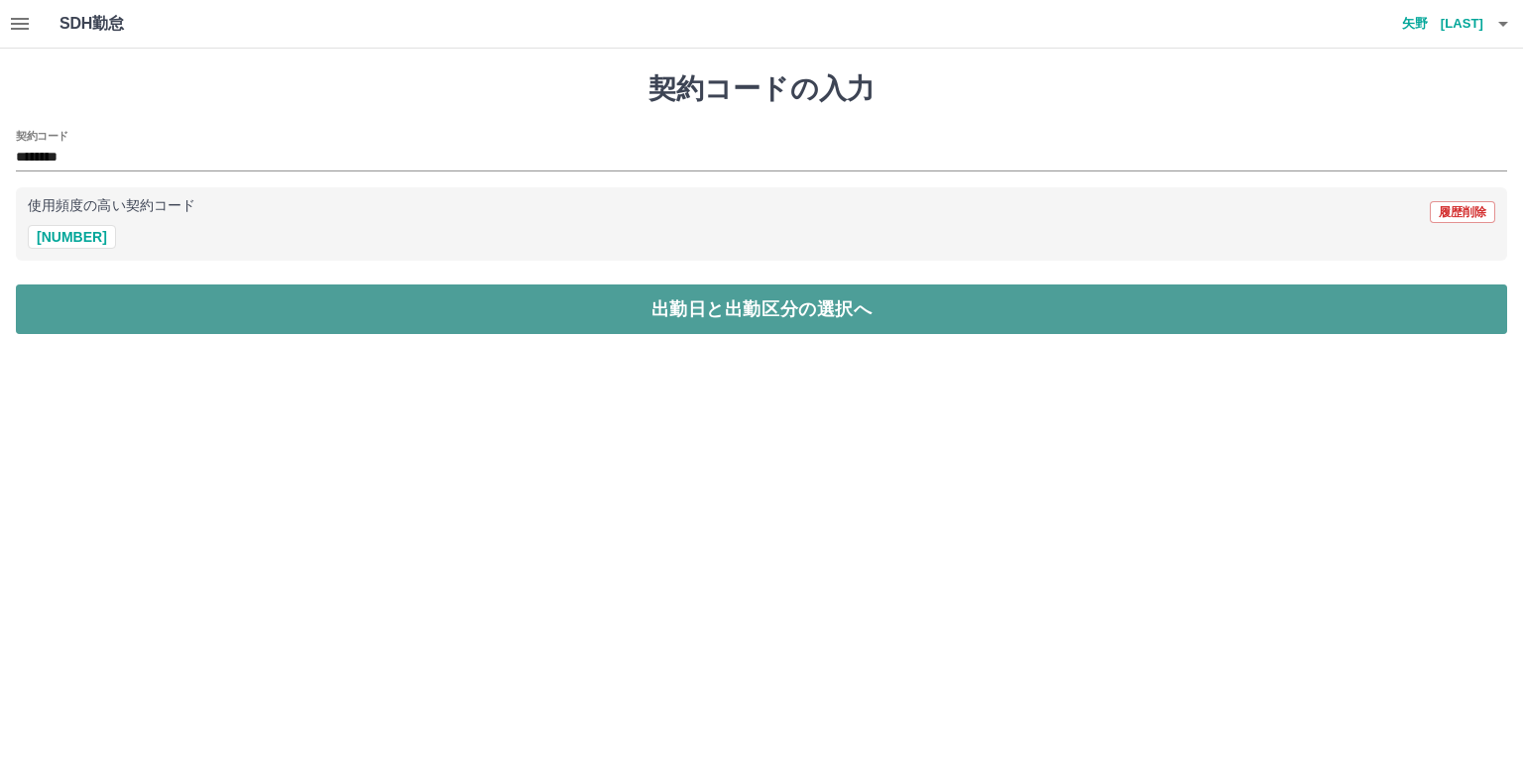 click on "出勤日と出勤区分の選択へ" at bounding box center [762, 309] 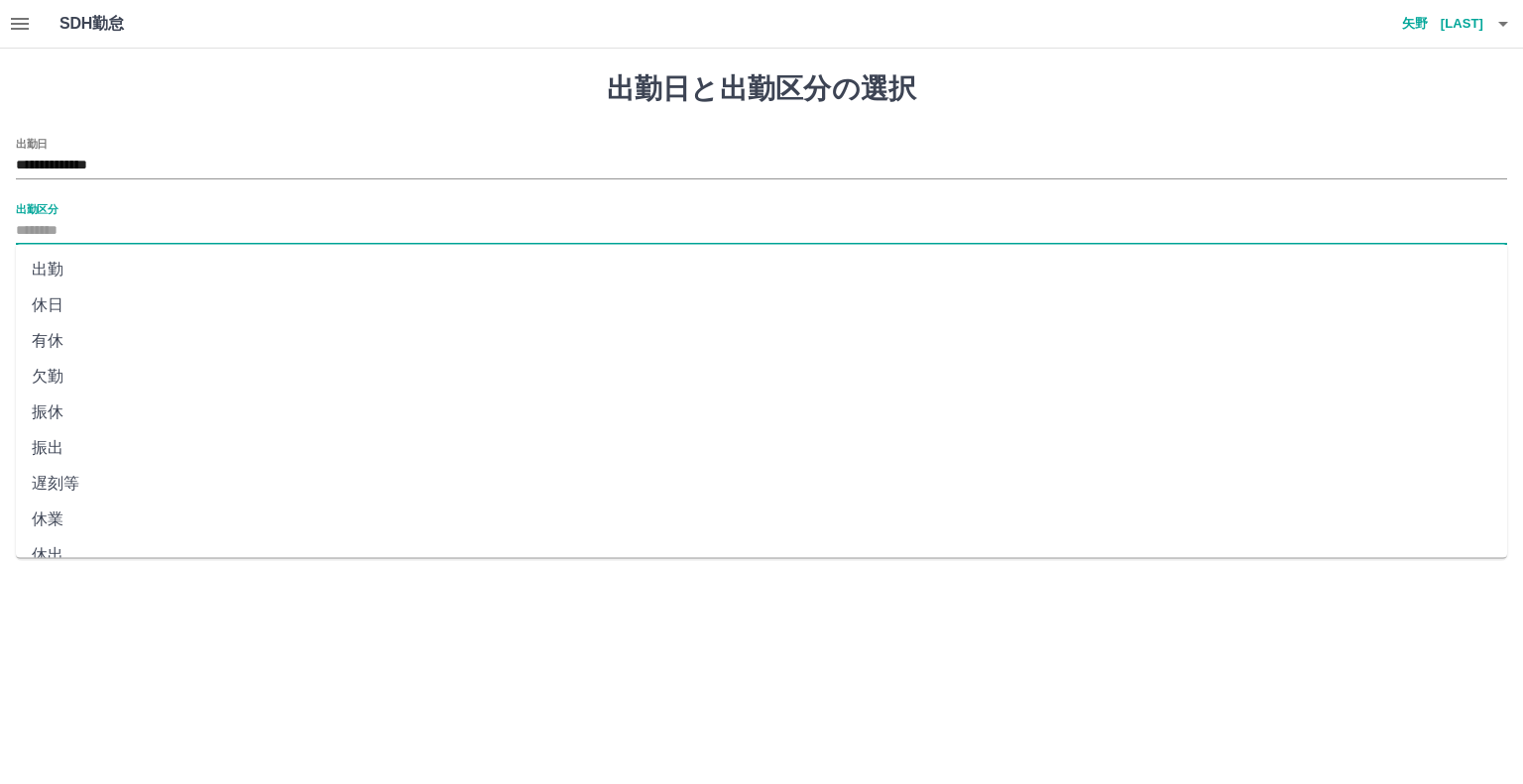 click on "出勤区分" at bounding box center [762, 231] 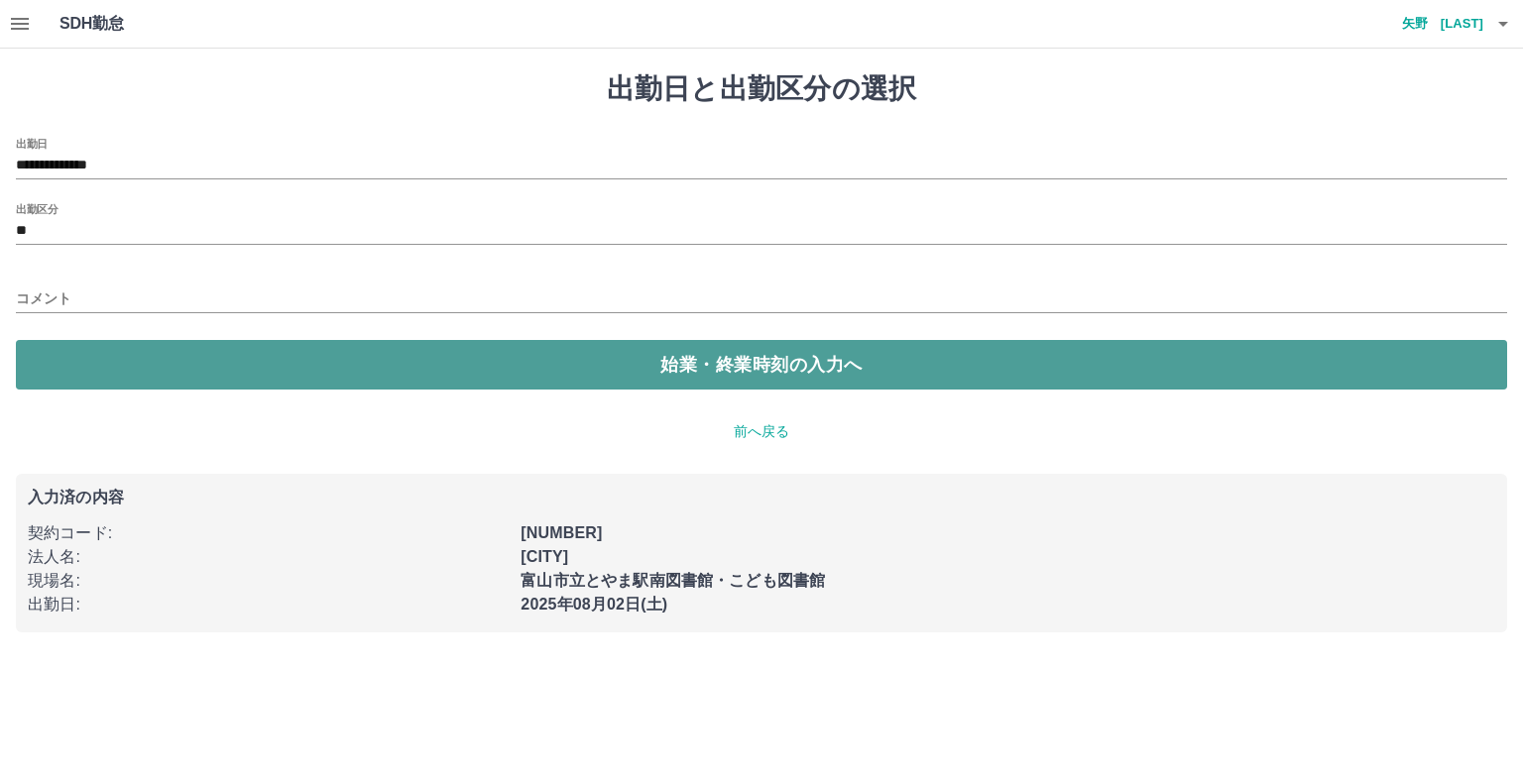 click on "始業・終業時刻の入力へ" at bounding box center [762, 365] 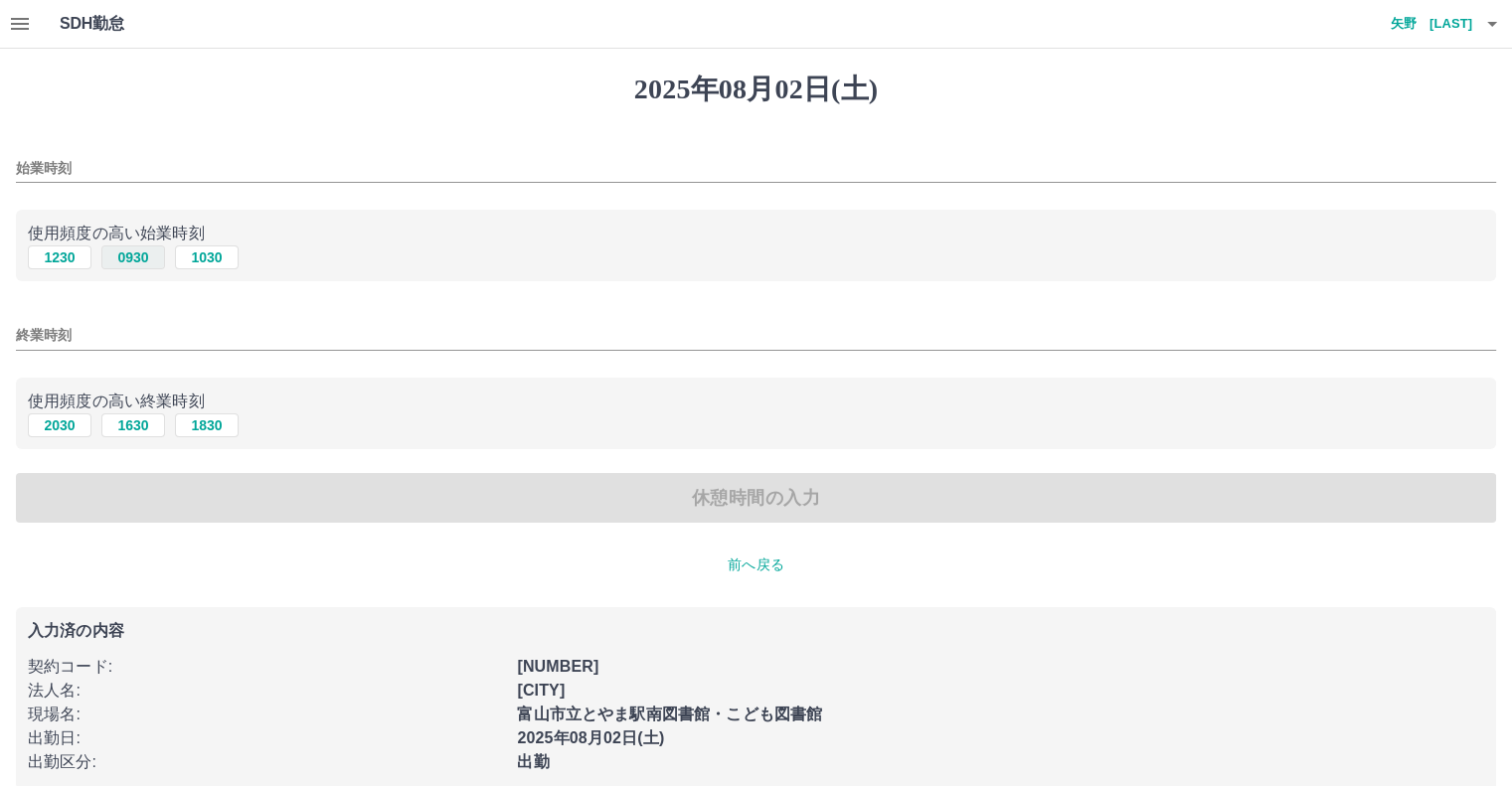 click on "0930" at bounding box center [133, 257] 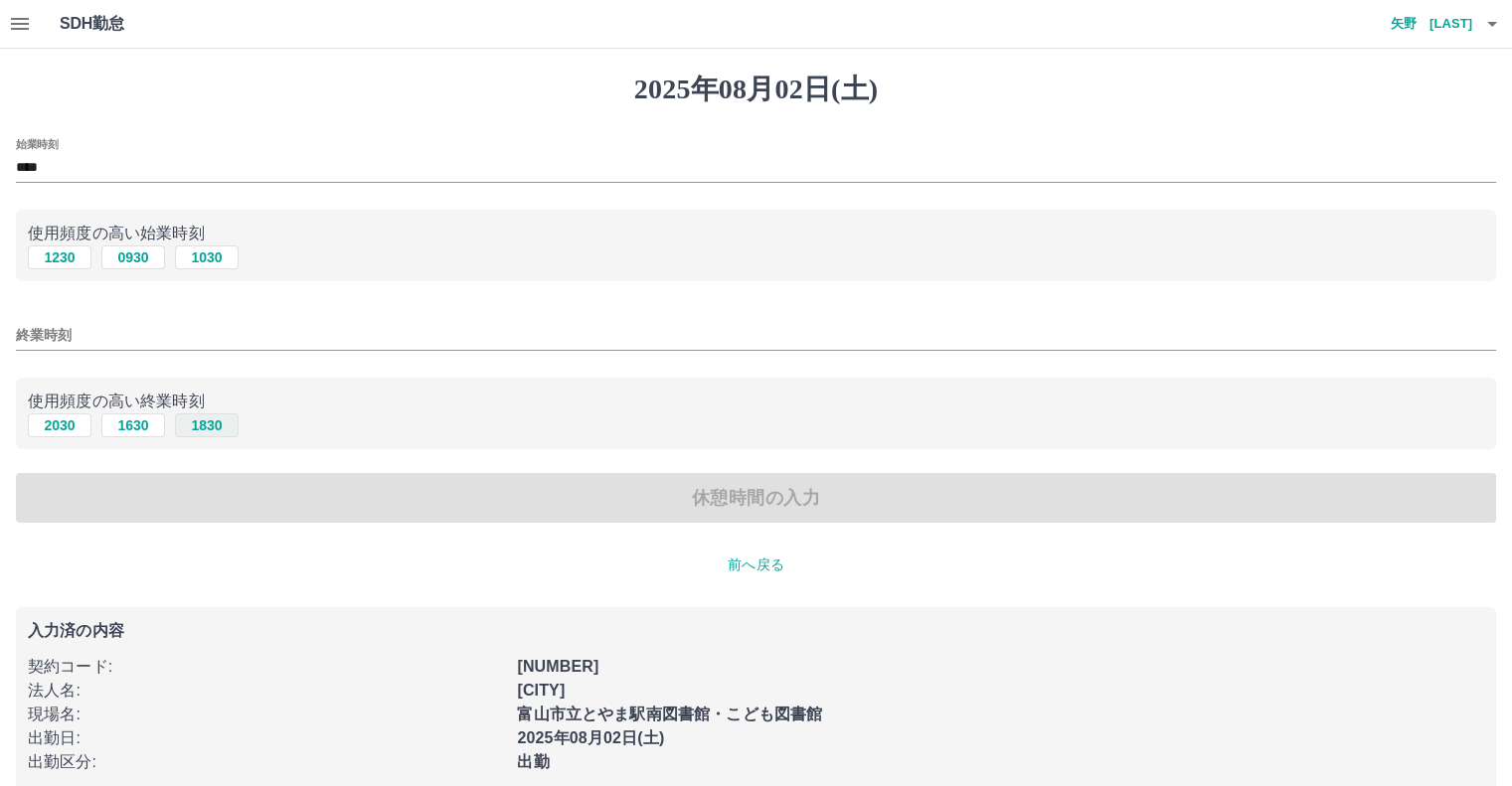 click on "1830" at bounding box center [207, 425] 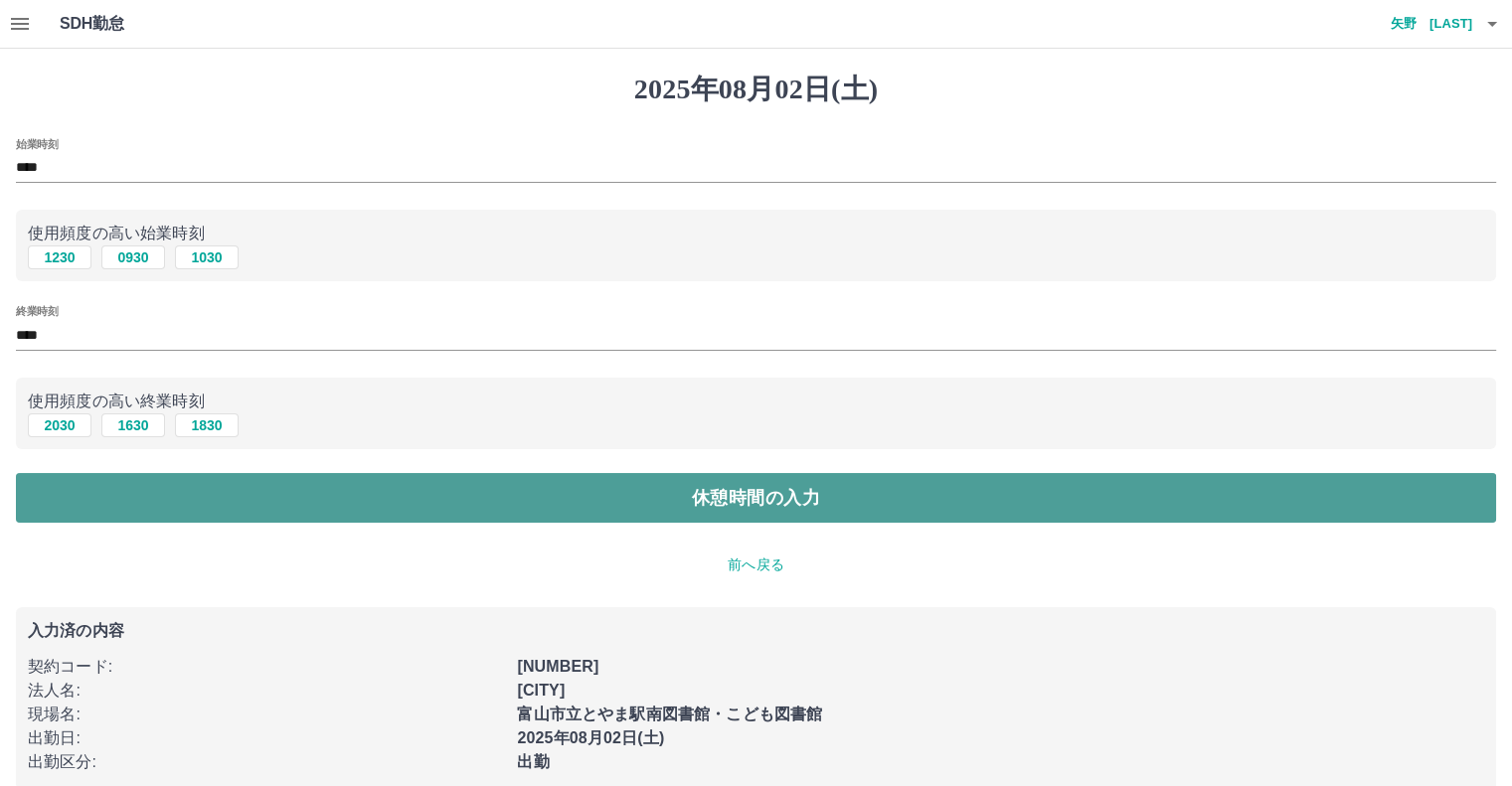 click on "休憩時間の入力" at bounding box center (756, 498) 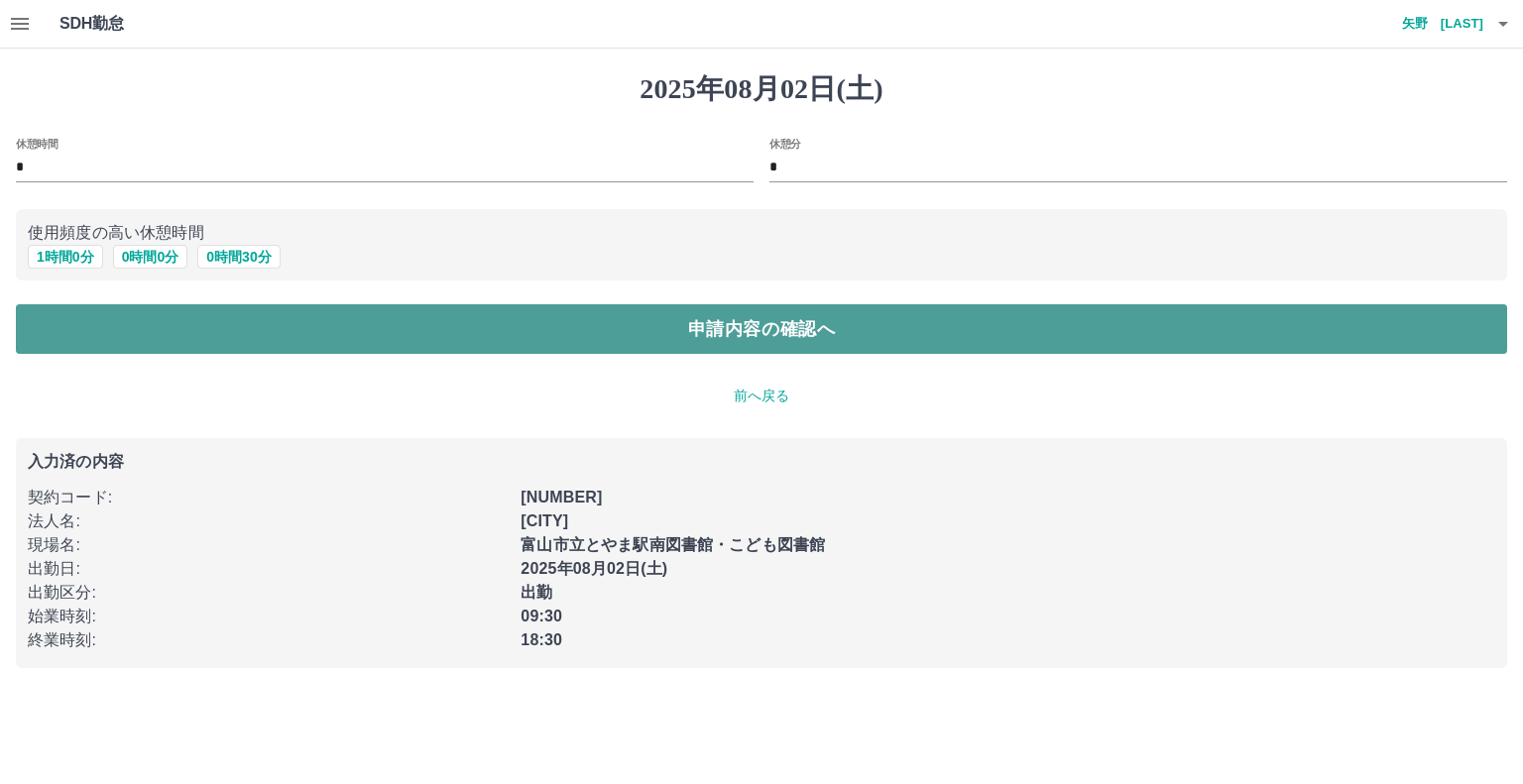 click on "申請内容の確認へ" at bounding box center [762, 329] 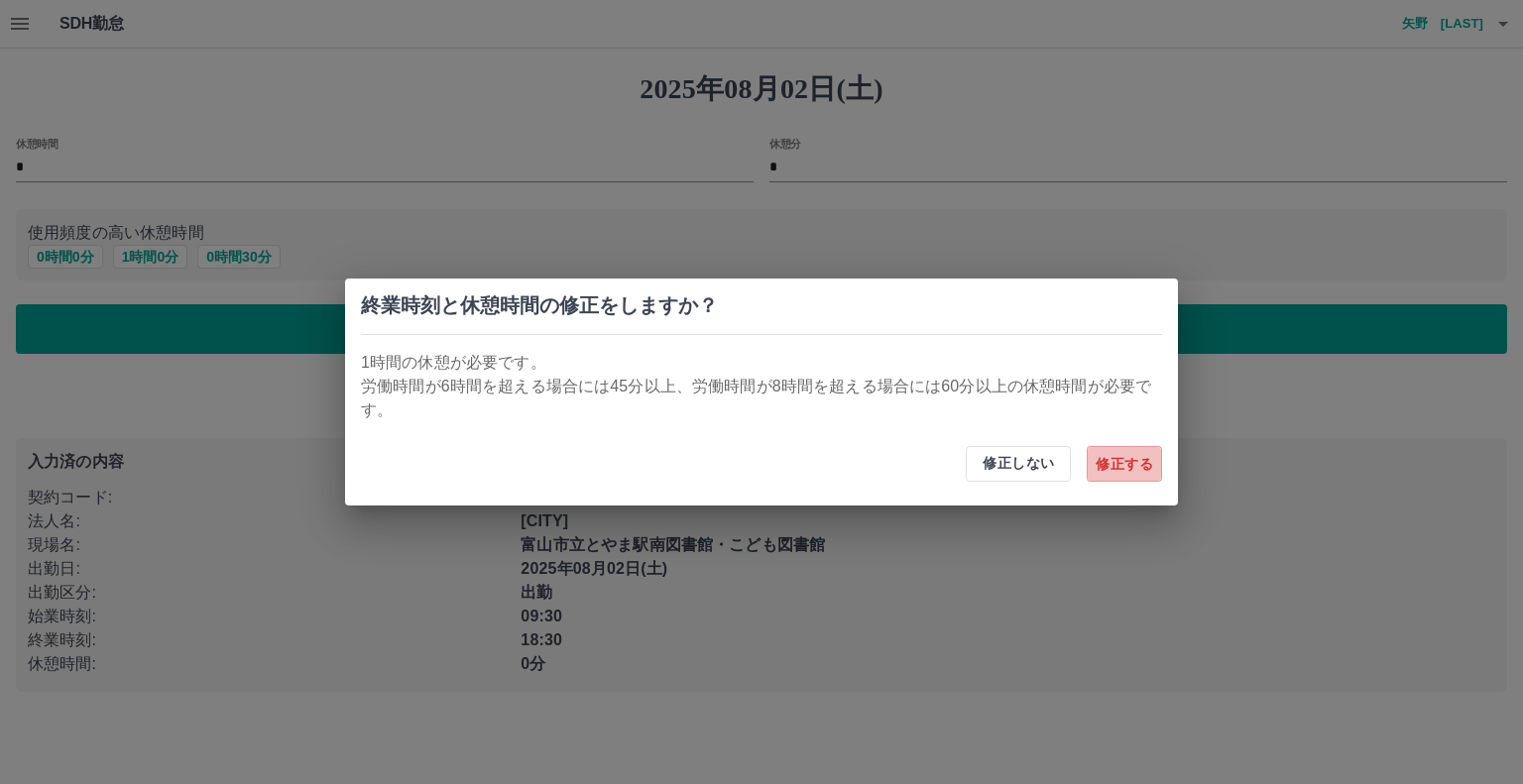 drag, startPoint x: 1133, startPoint y: 471, endPoint x: 616, endPoint y: 399, distance: 521.98946 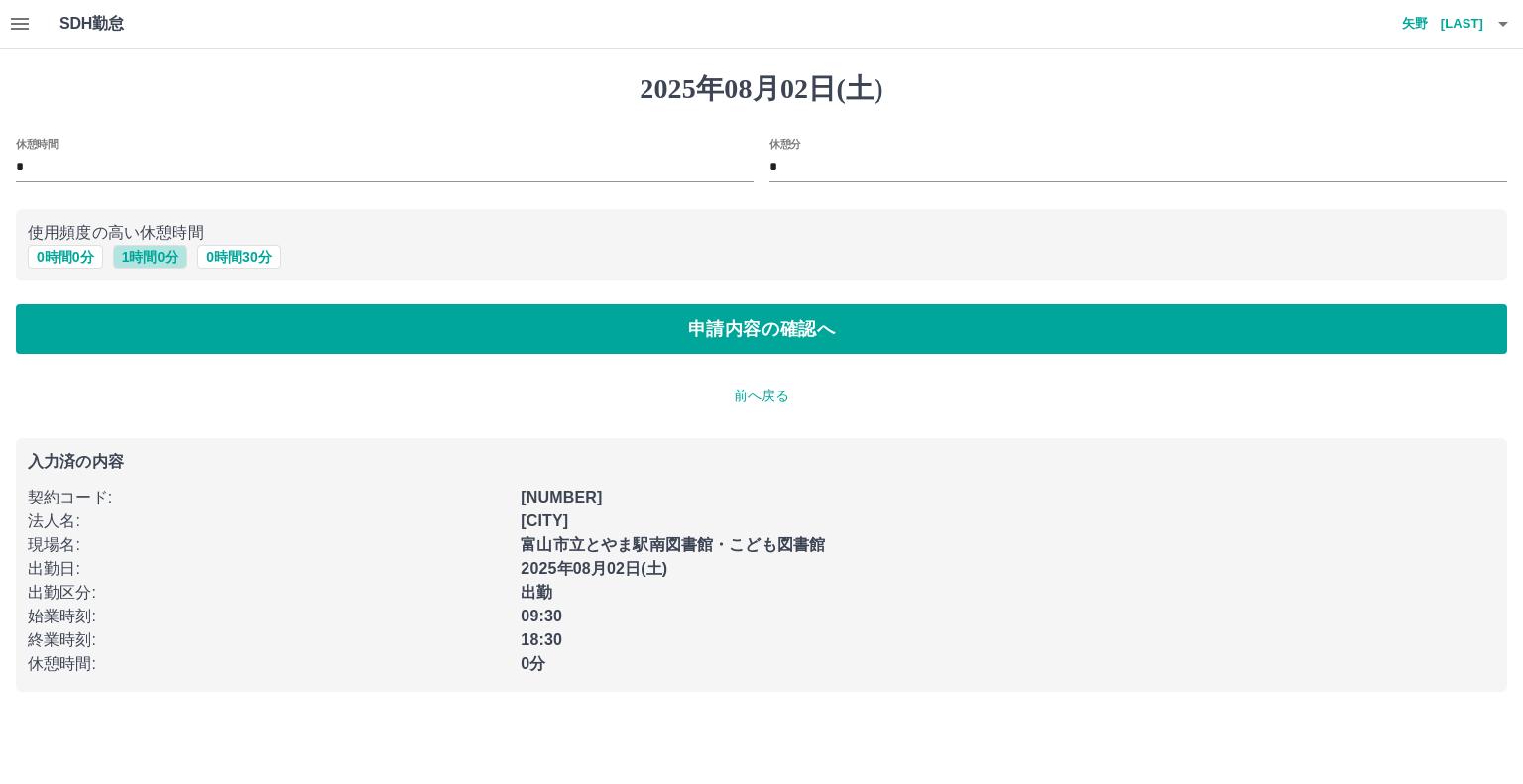 drag, startPoint x: 140, startPoint y: 258, endPoint x: 265, endPoint y: 299, distance: 131.55227 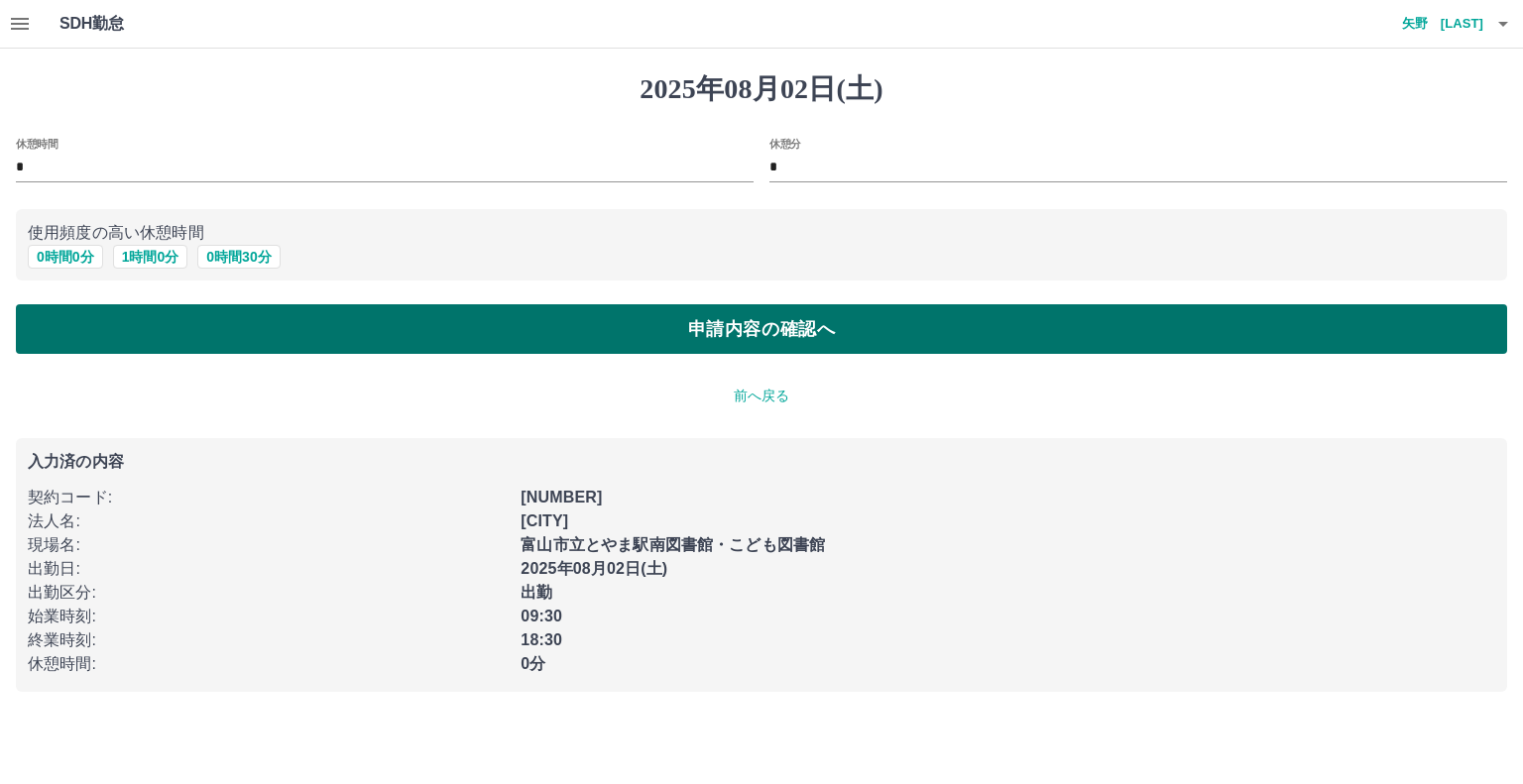 click on "申請内容の確認へ" at bounding box center [762, 329] 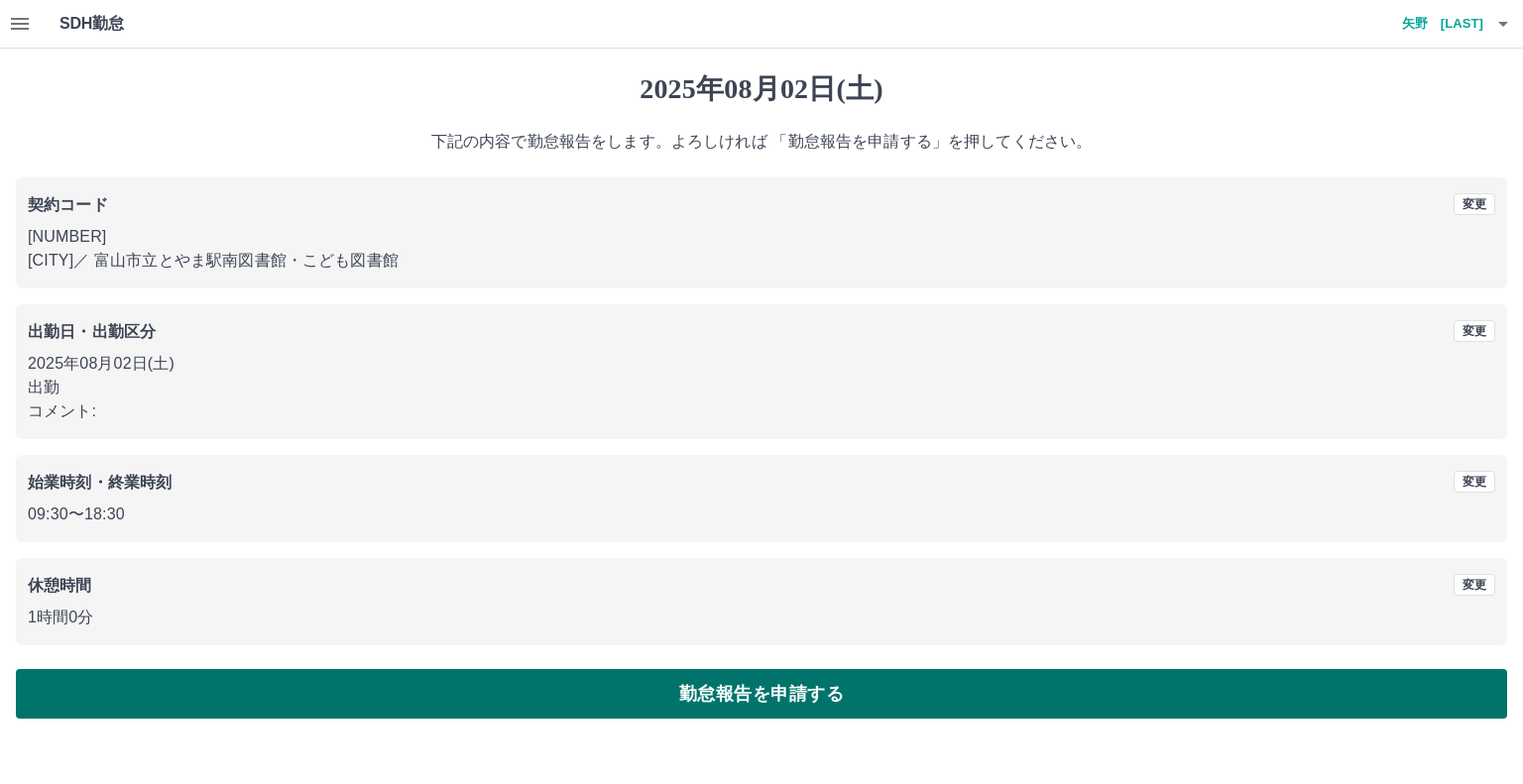 click on "勤怠報告を申請する" at bounding box center (762, 694) 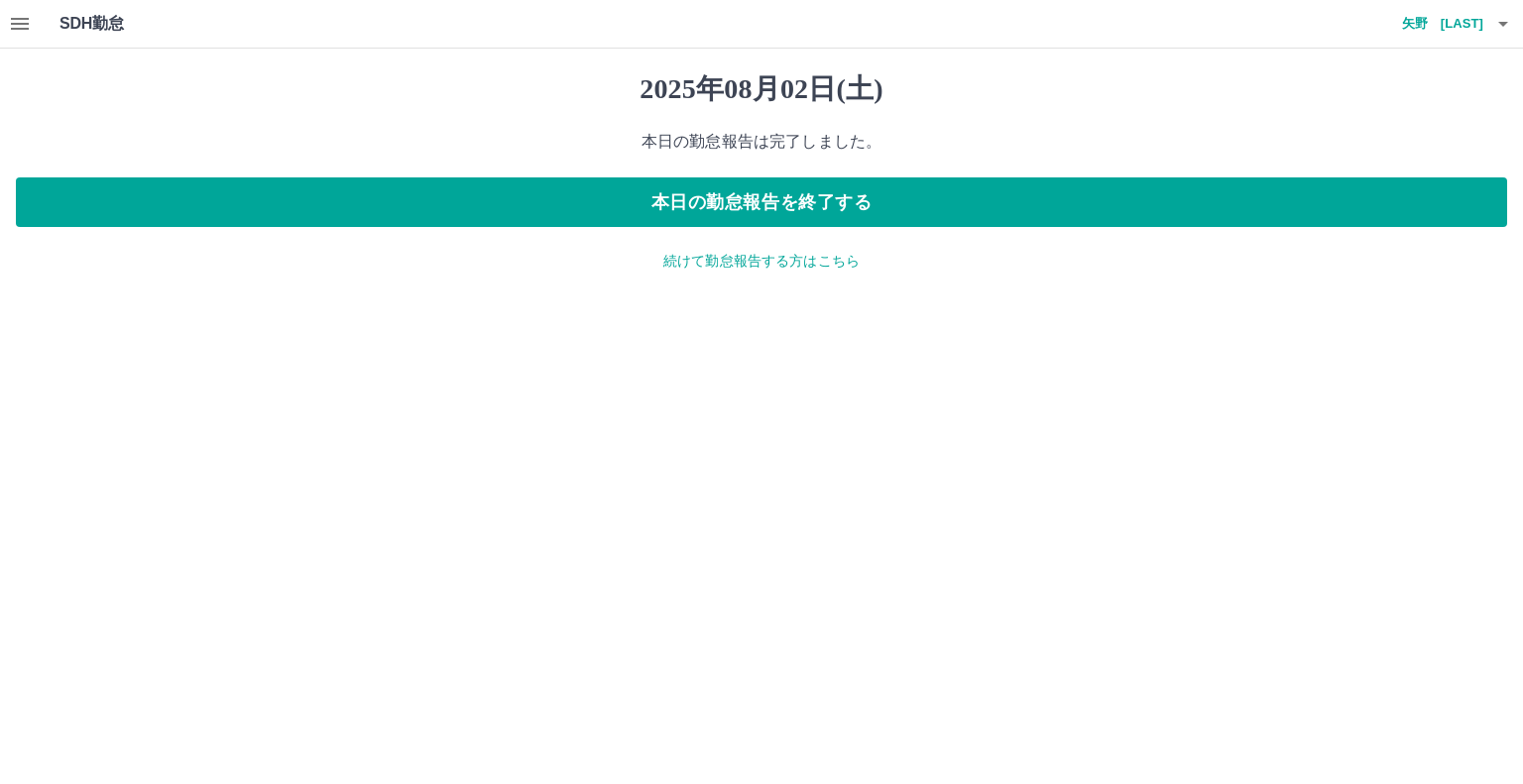 click 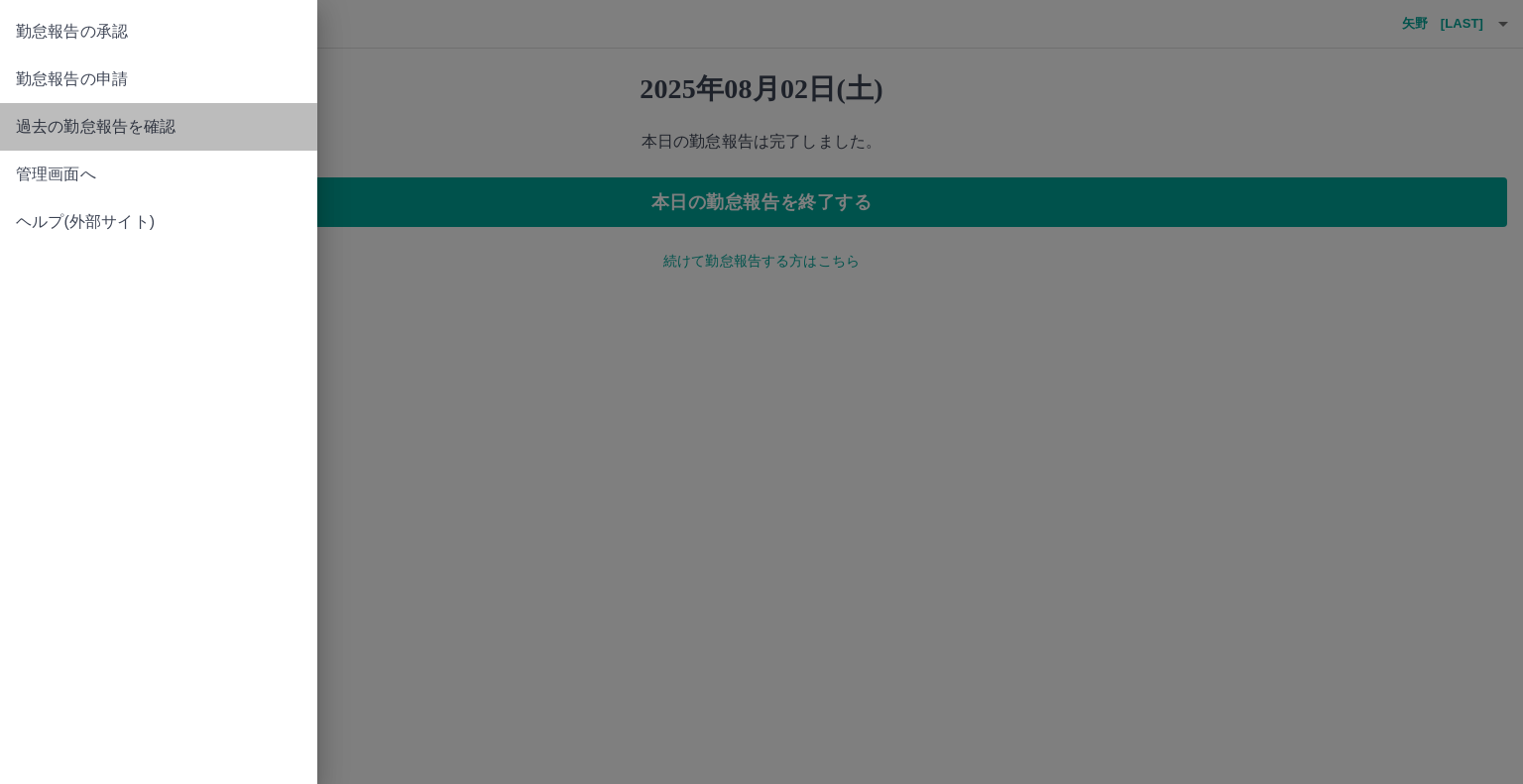 drag, startPoint x: 91, startPoint y: 128, endPoint x: 157, endPoint y: 157, distance: 72.09022 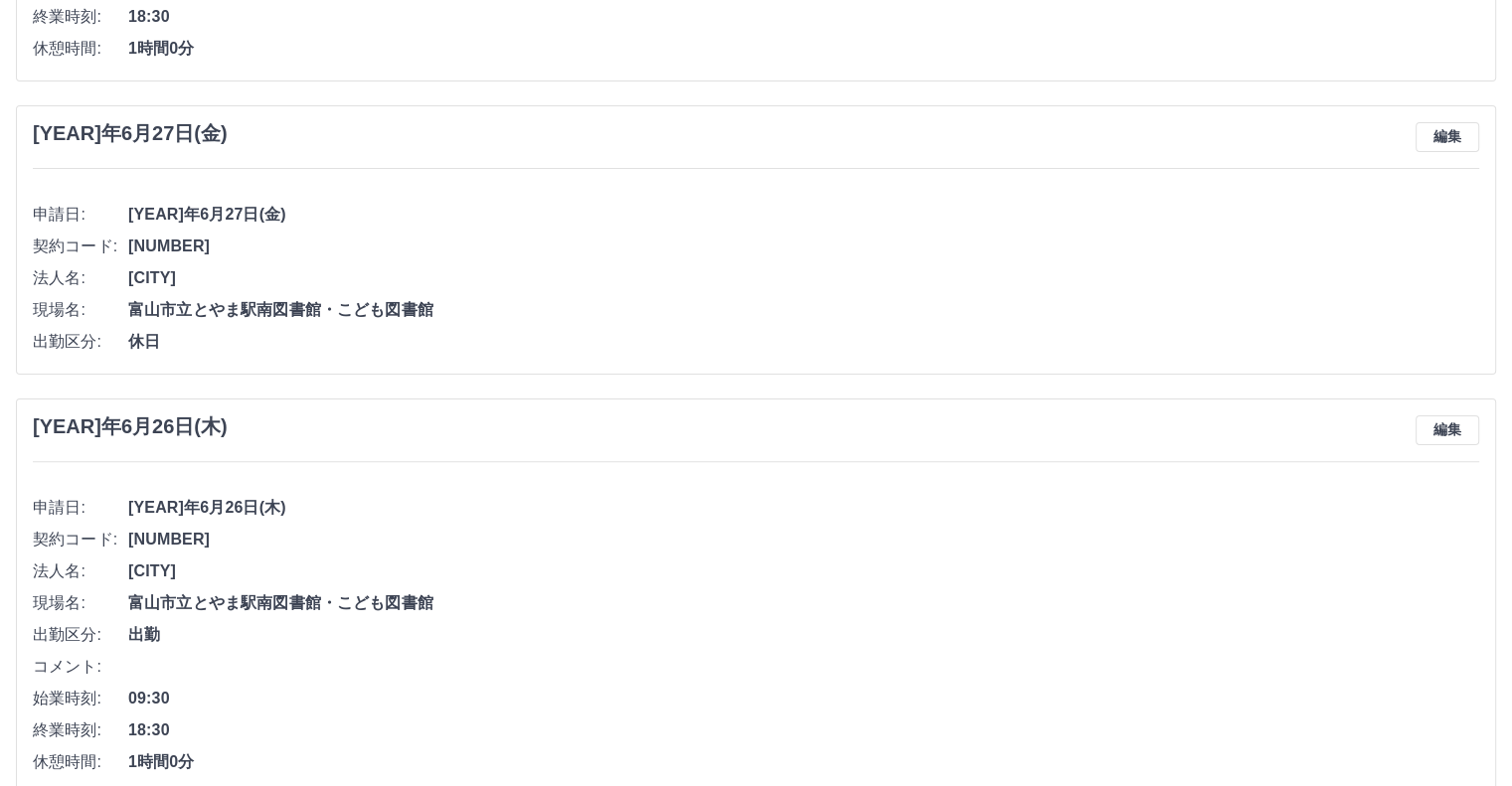 scroll, scrollTop: 0, scrollLeft: 0, axis: both 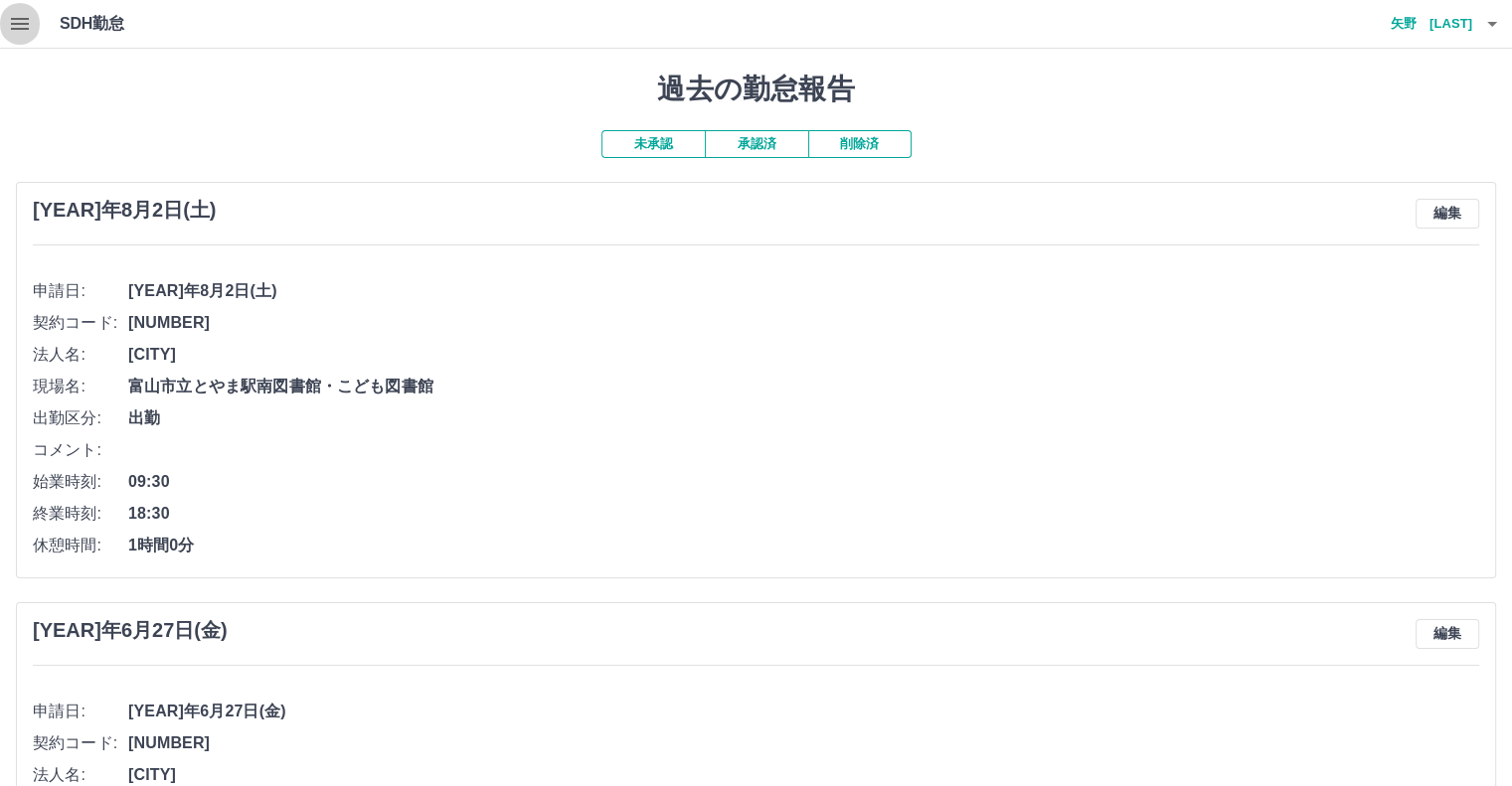 click 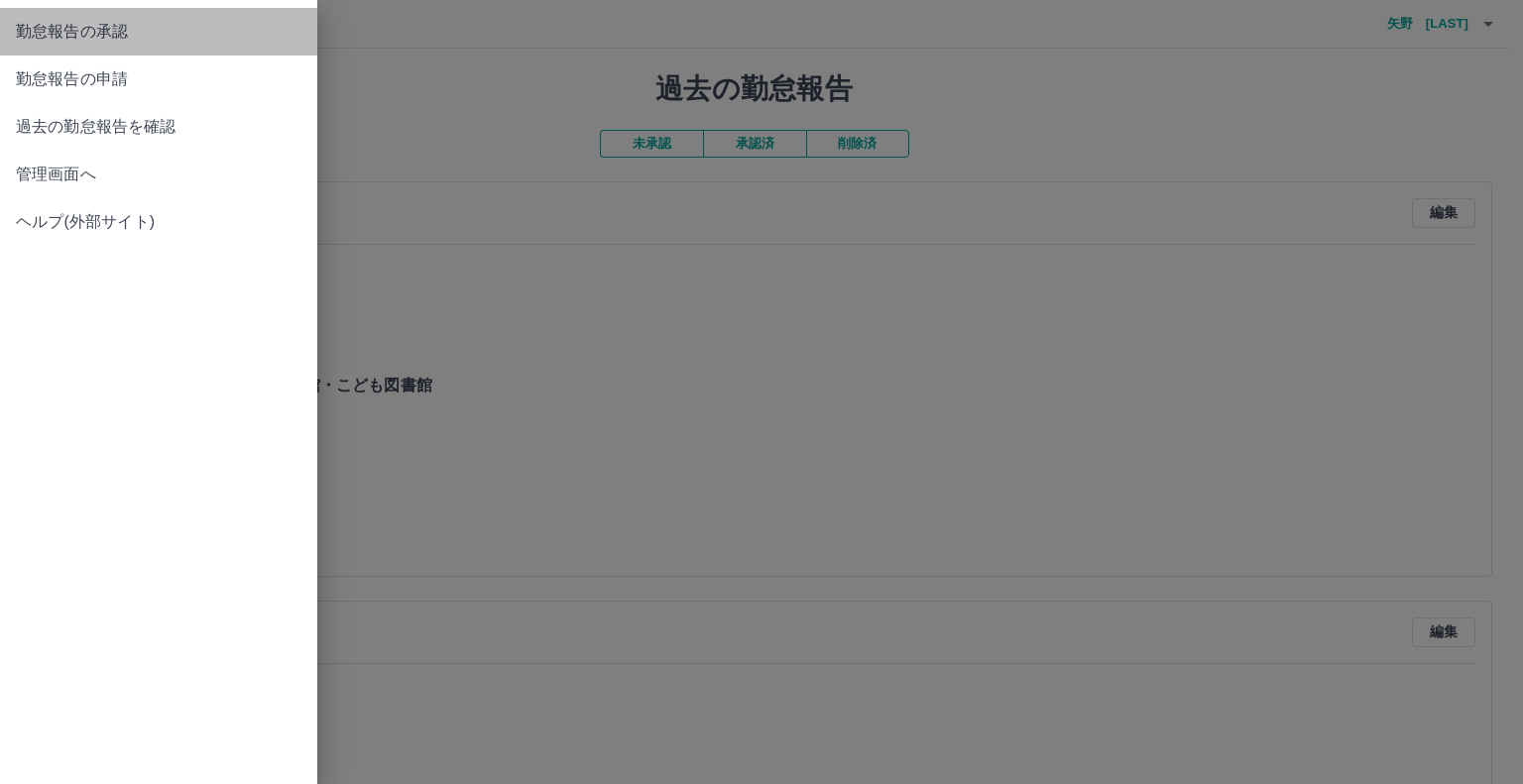 click on "勤怠報告の承認" at bounding box center [159, 32] 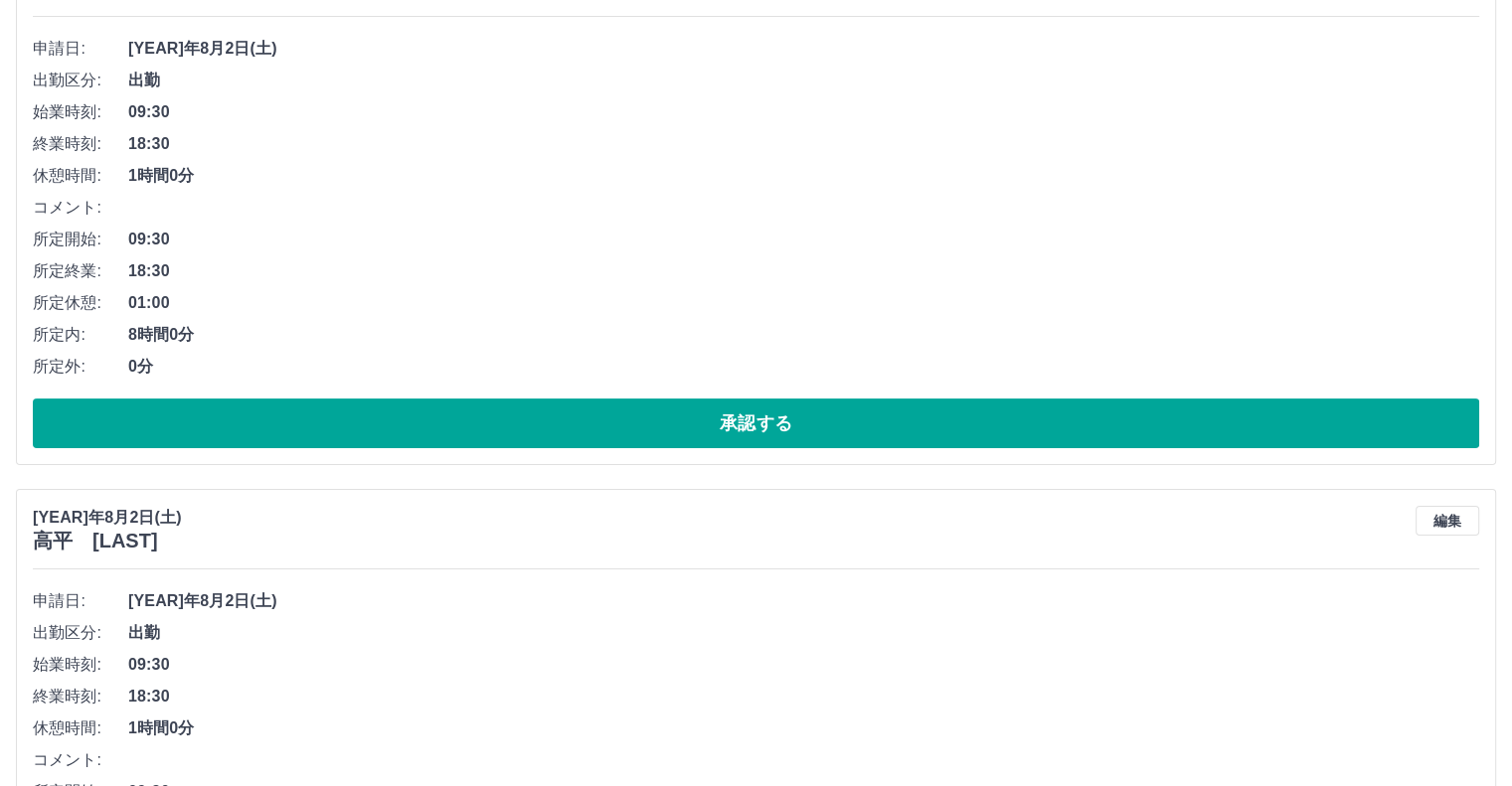 scroll, scrollTop: 397, scrollLeft: 0, axis: vertical 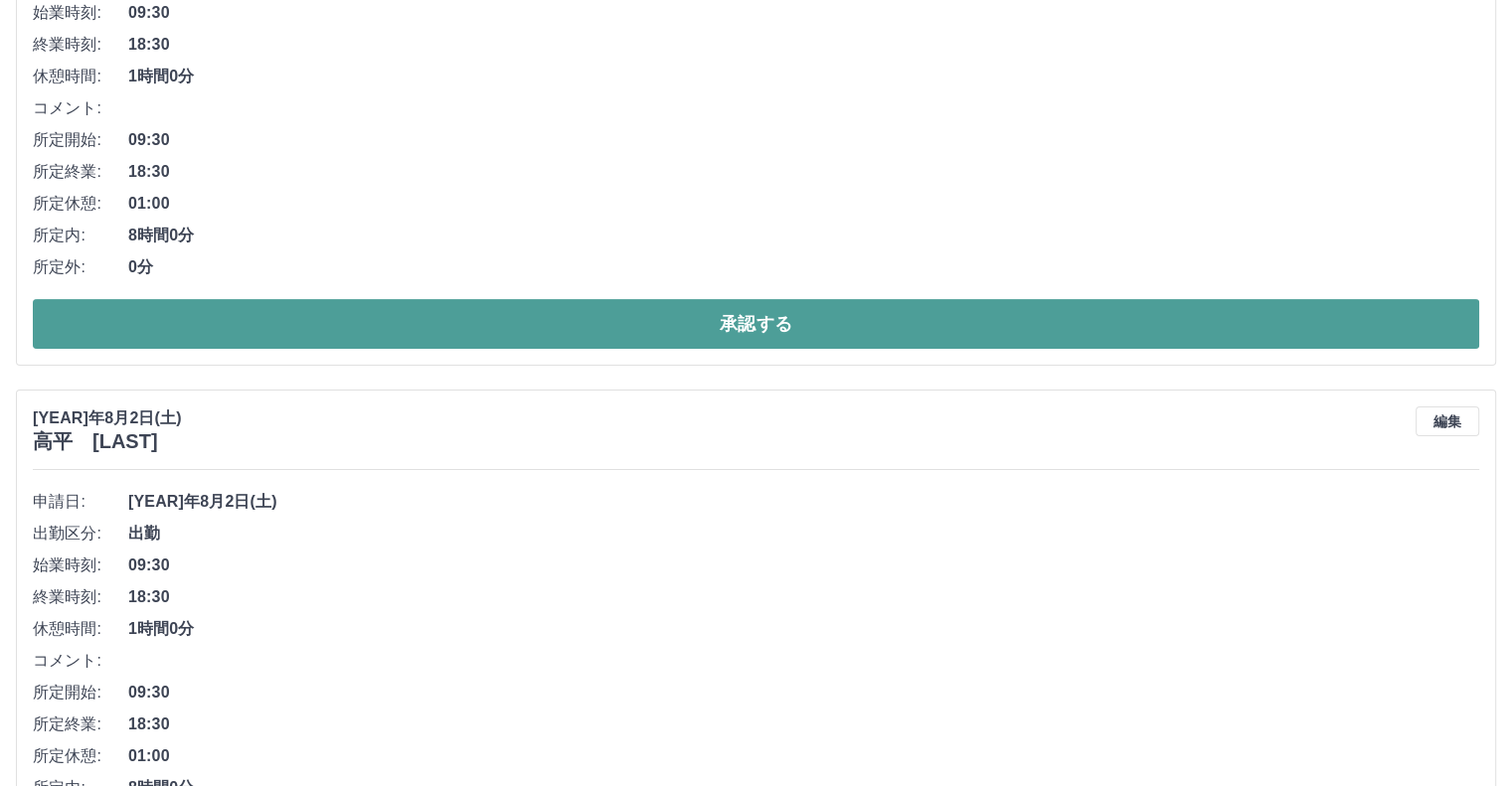 click on "承認する" at bounding box center (756, 324) 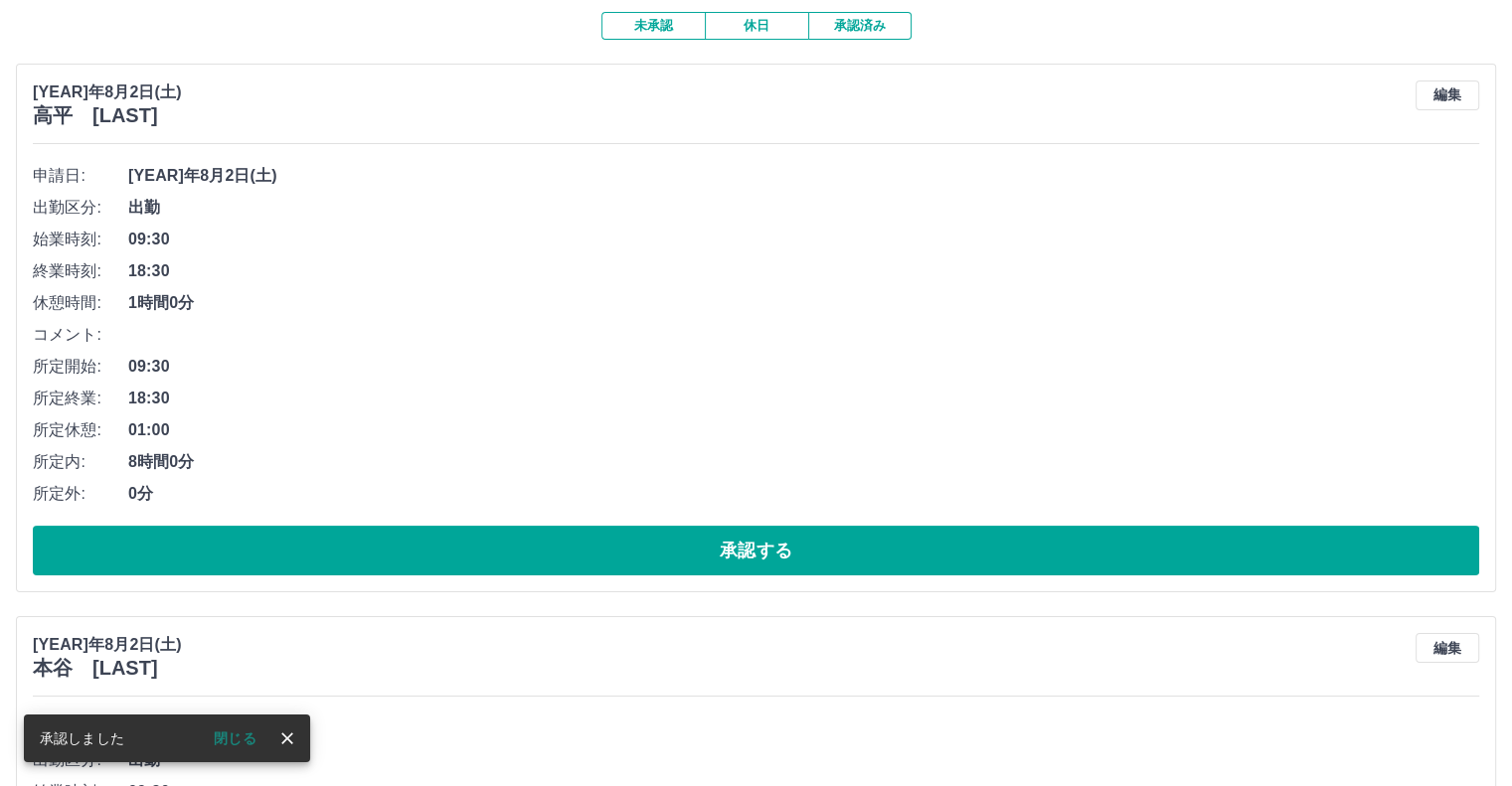 scroll, scrollTop: 199, scrollLeft: 0, axis: vertical 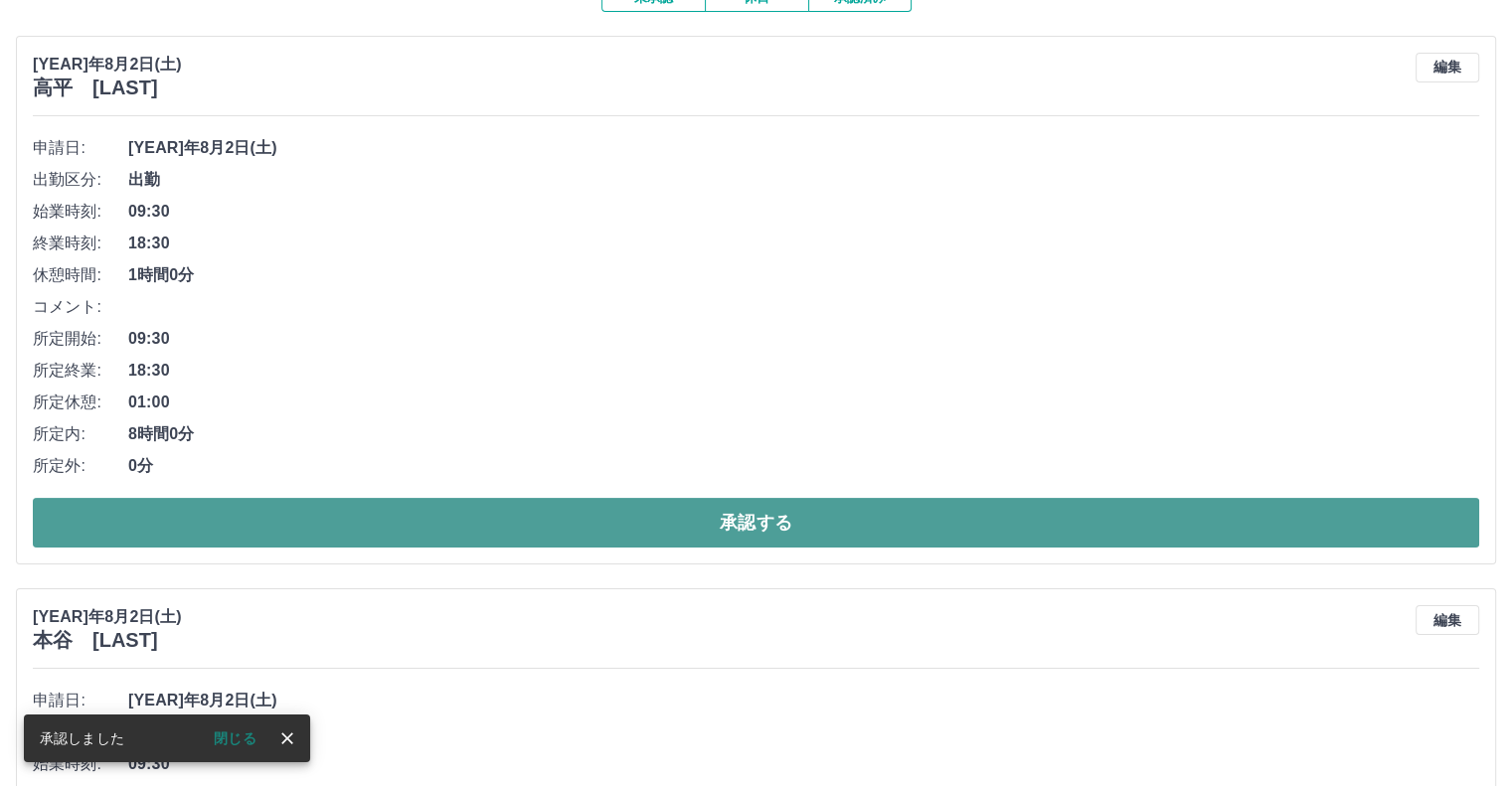 click on "承認する" at bounding box center [756, 523] 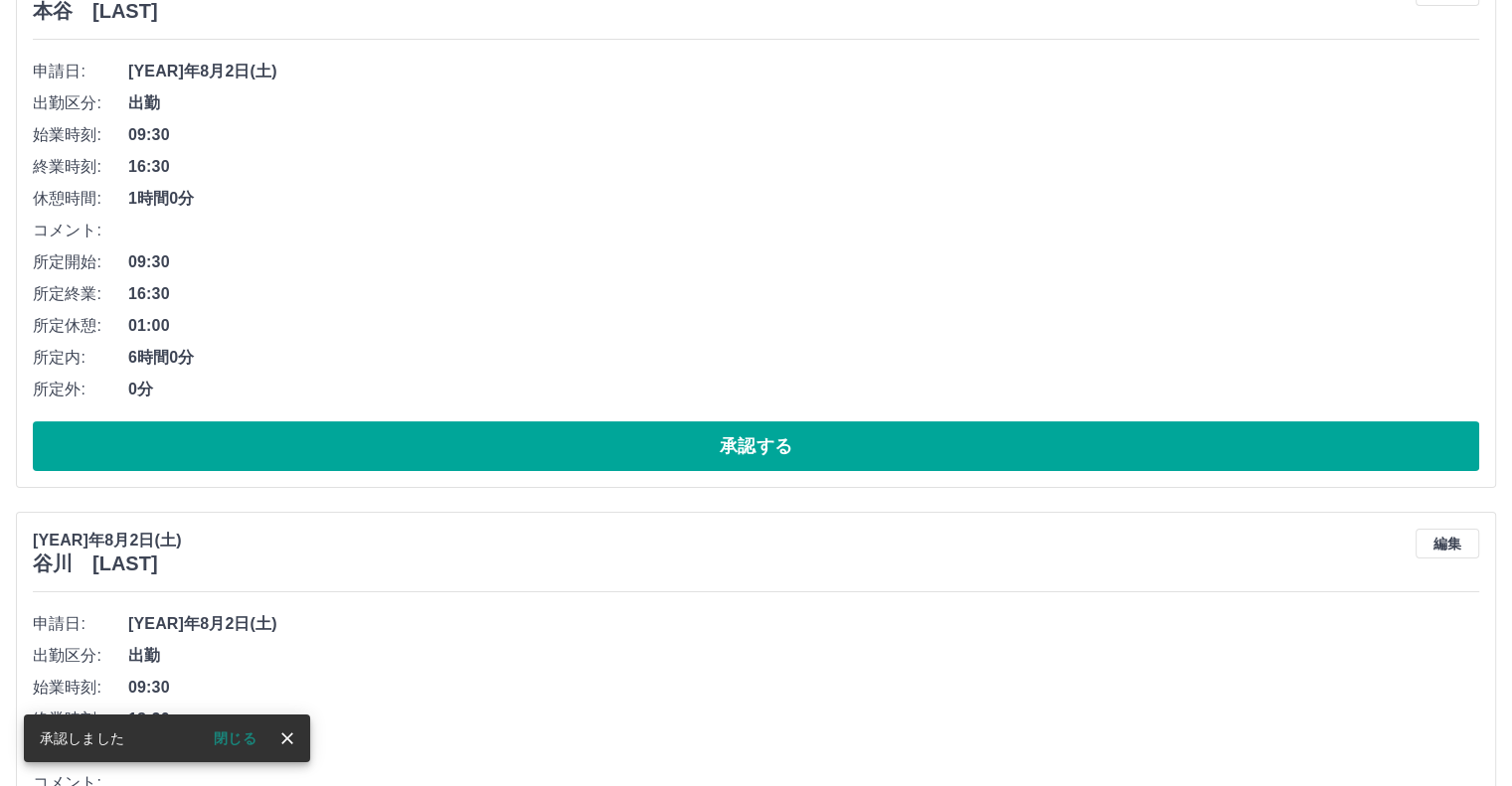 scroll, scrollTop: 298, scrollLeft: 0, axis: vertical 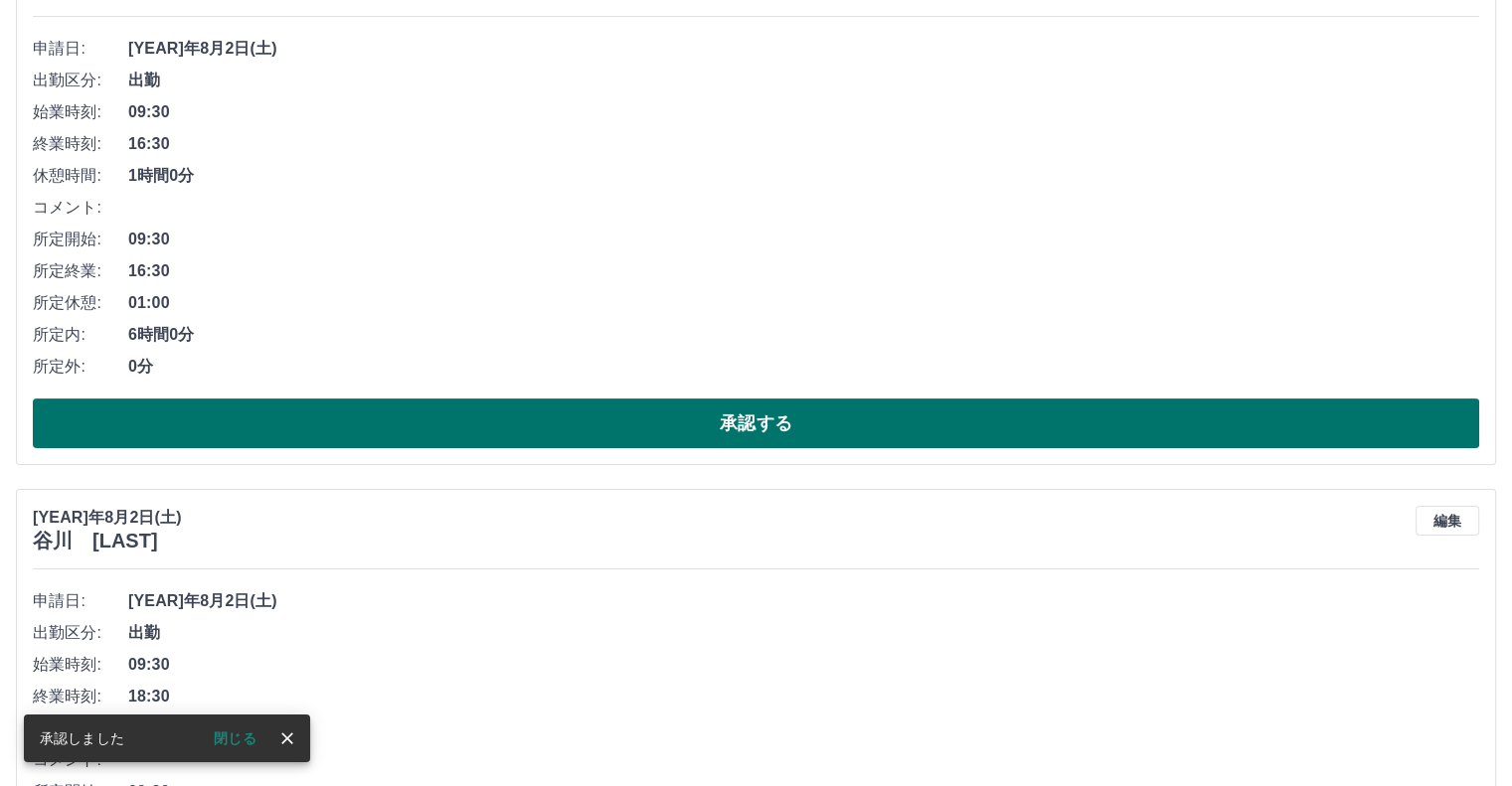 click on "承認する" at bounding box center (756, 423) 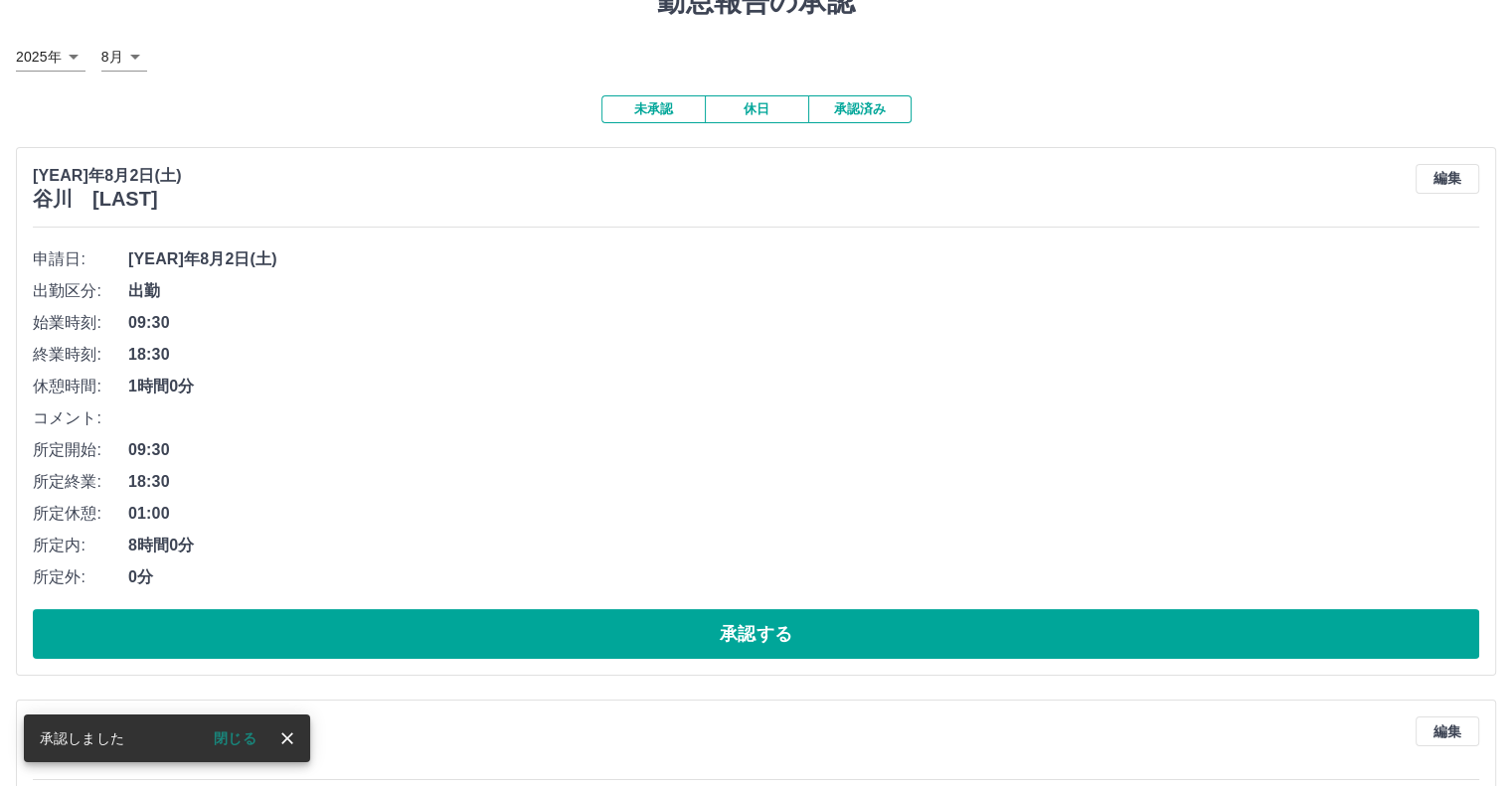 scroll, scrollTop: 199, scrollLeft: 0, axis: vertical 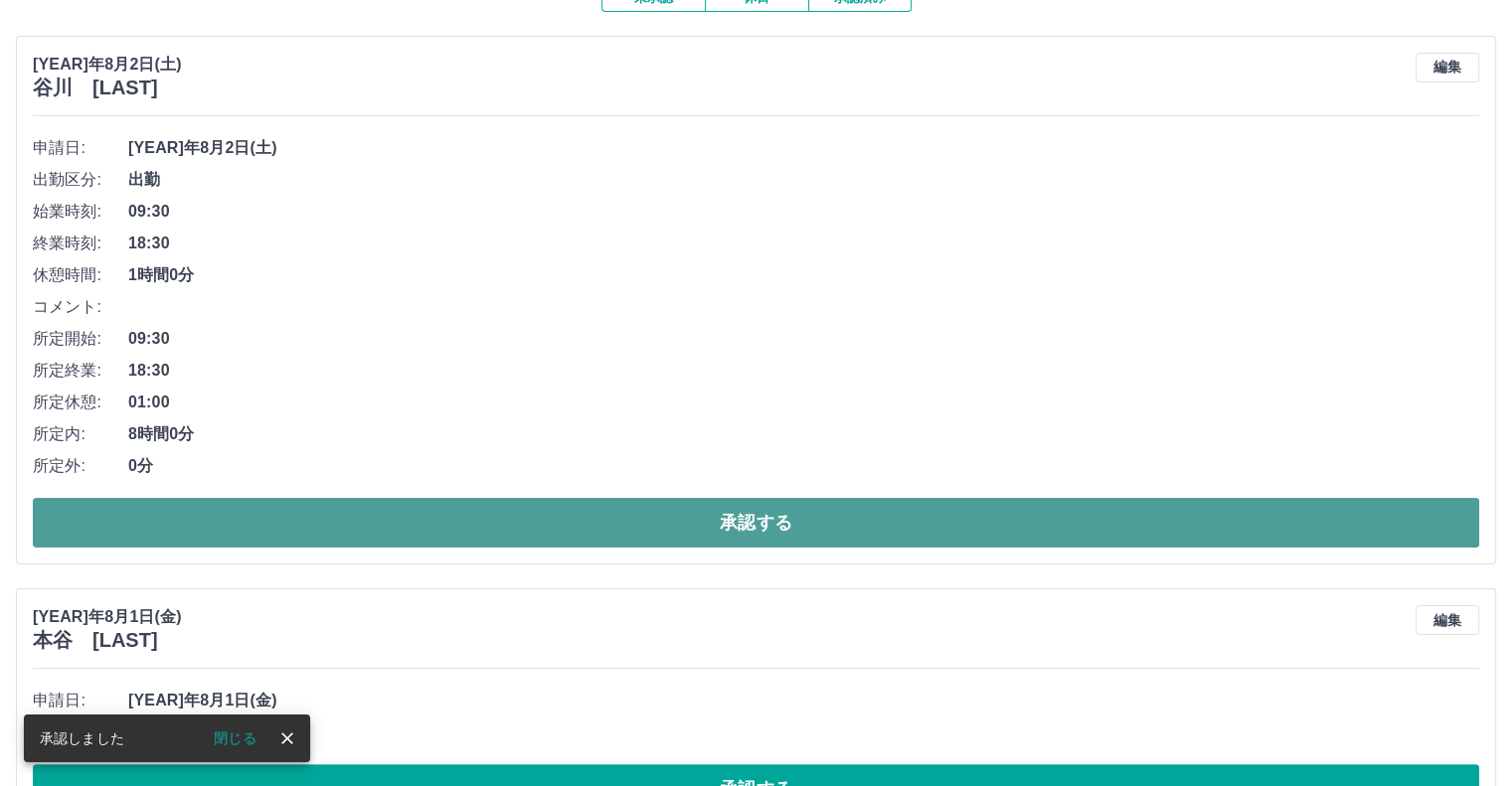 click on "承認する" at bounding box center [756, 523] 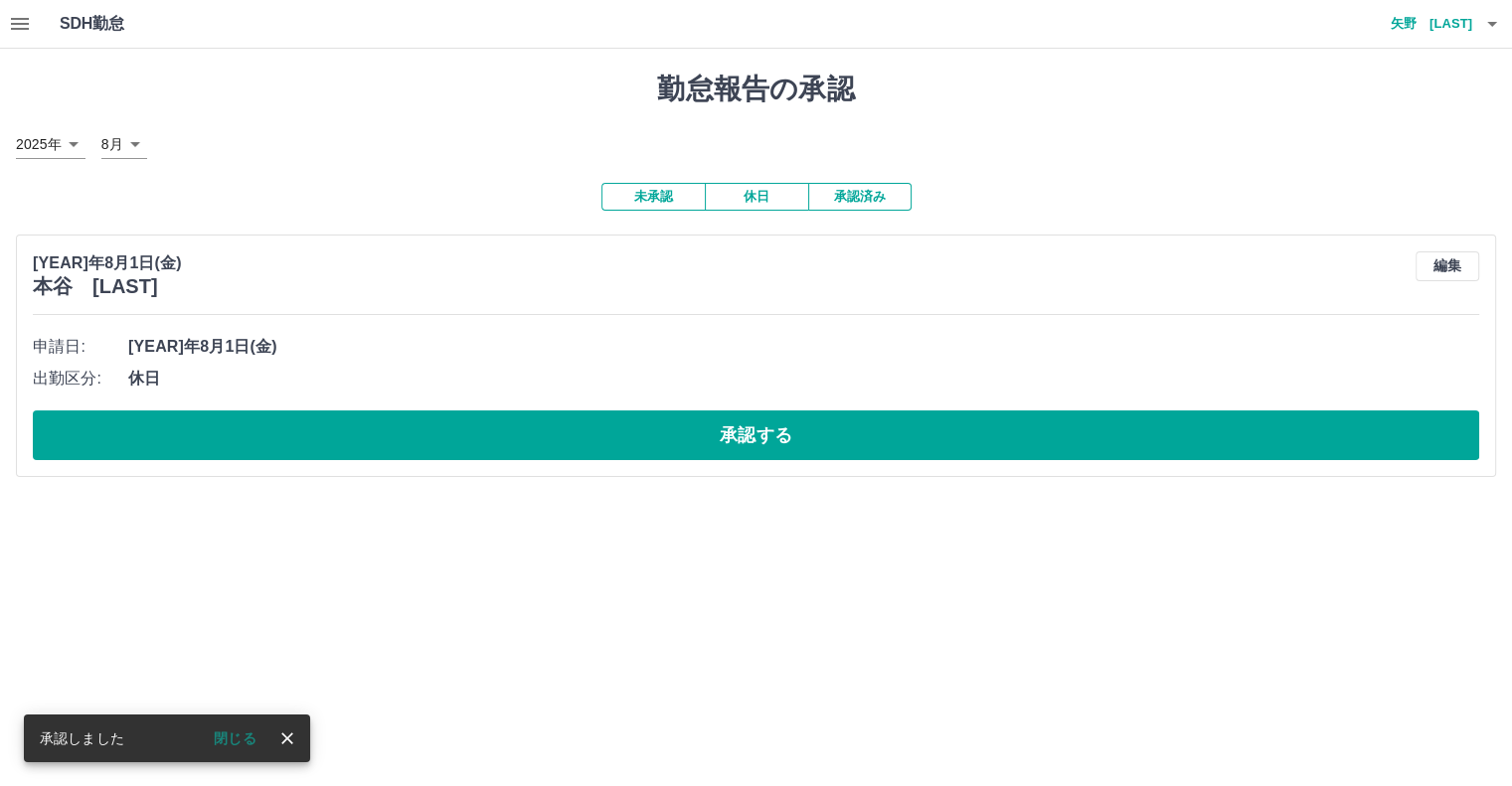 scroll, scrollTop: 0, scrollLeft: 0, axis: both 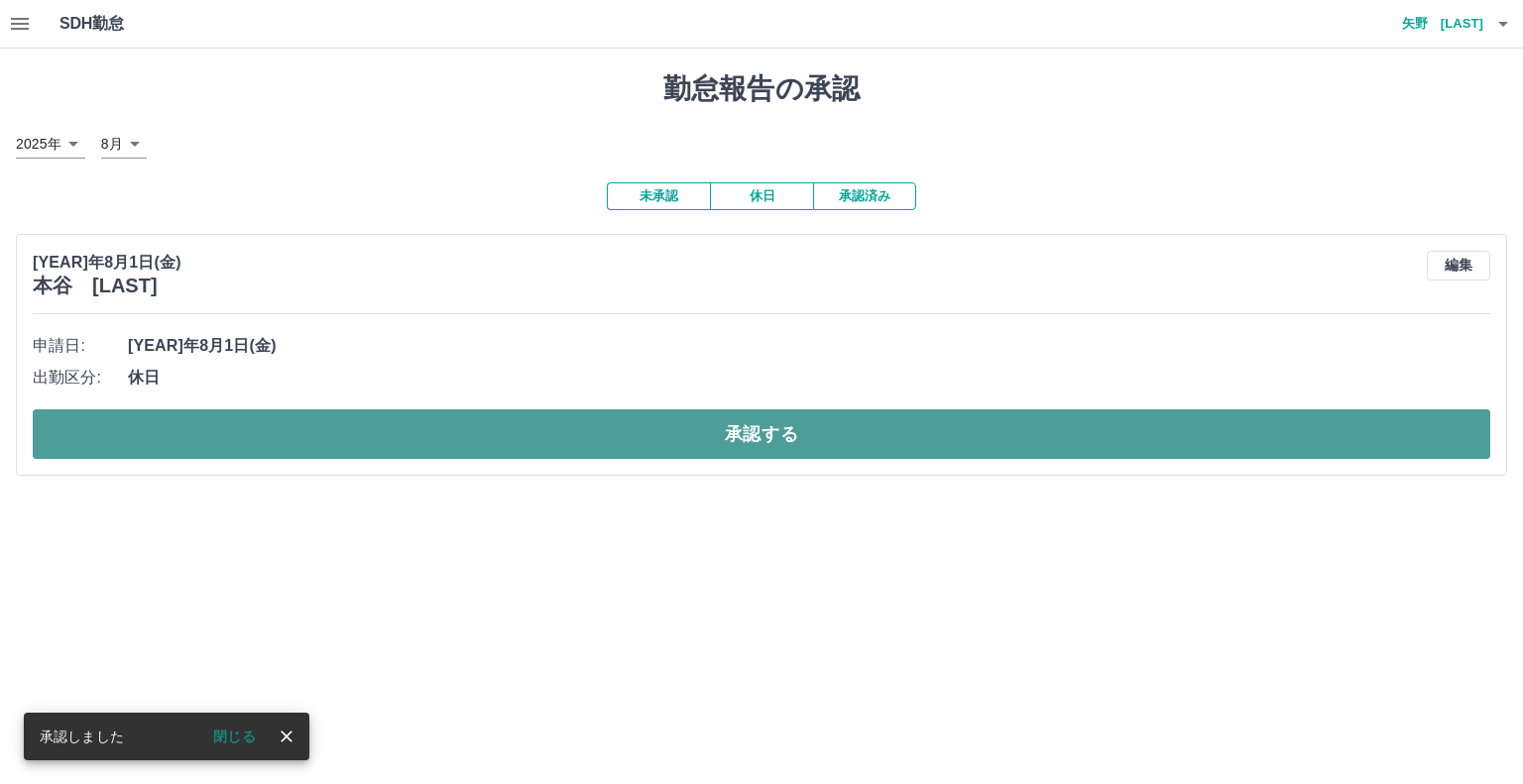 click on "承認する" at bounding box center [762, 434] 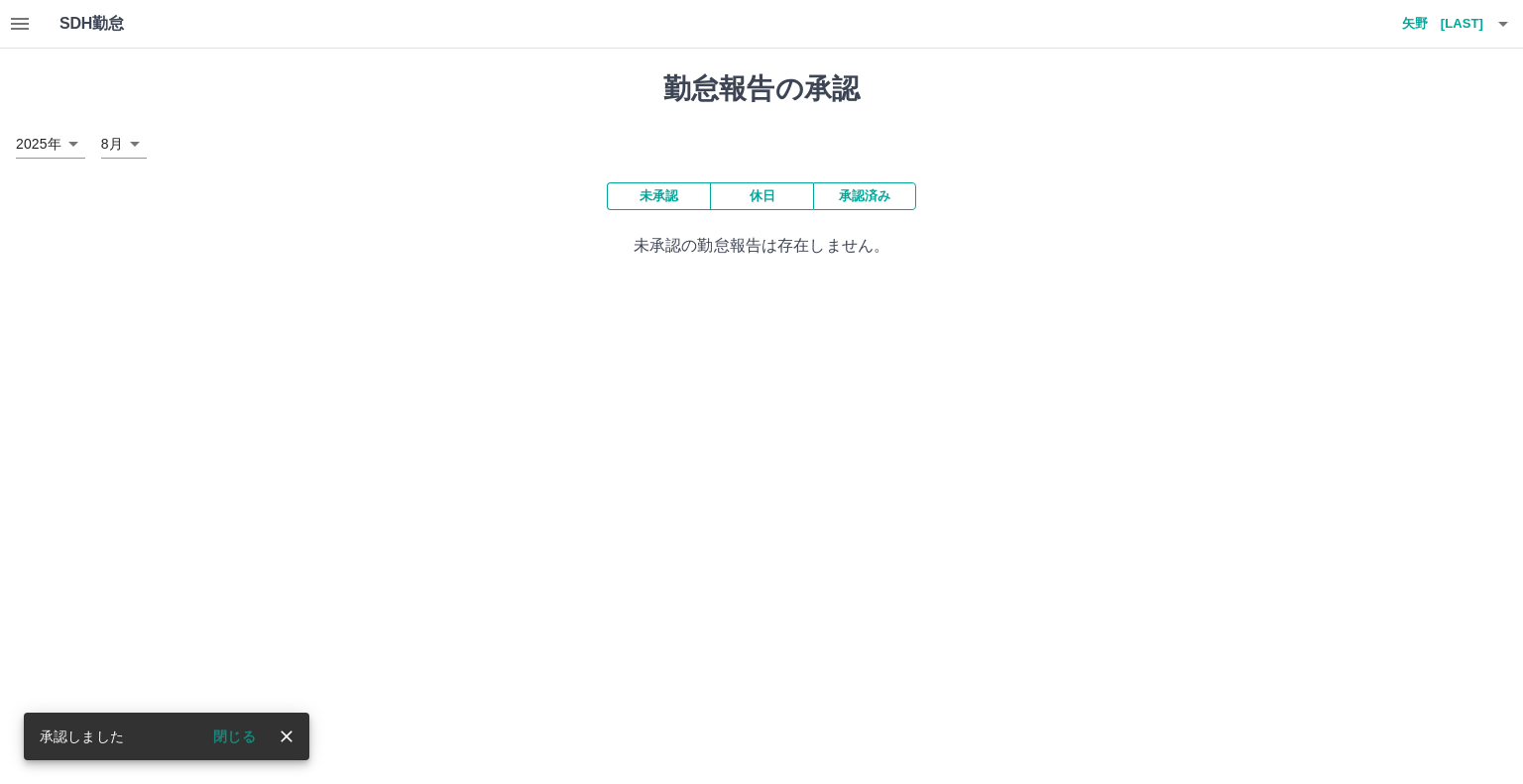 click on "承認済み" at bounding box center (865, 196) 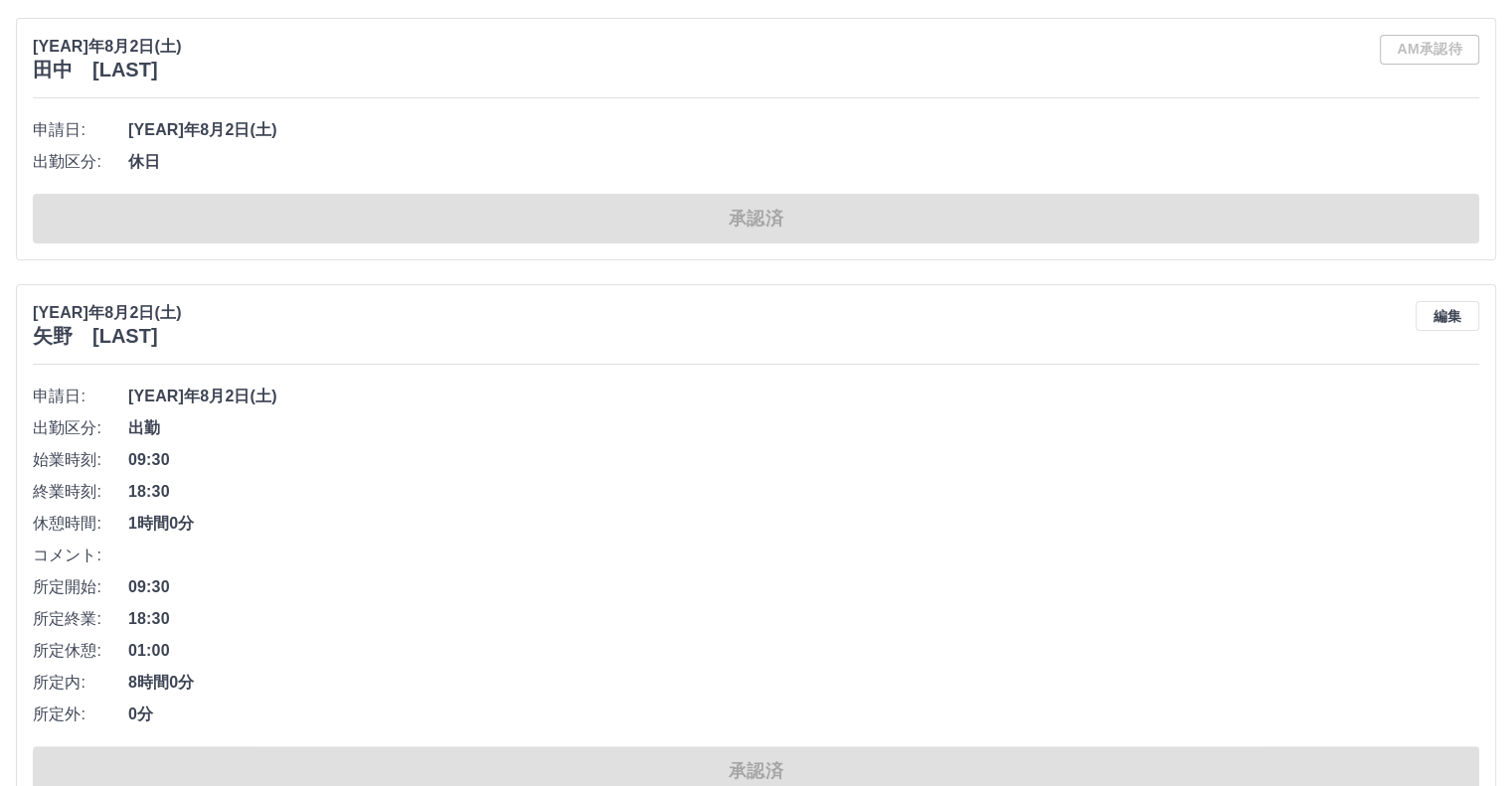 scroll, scrollTop: 0, scrollLeft: 0, axis: both 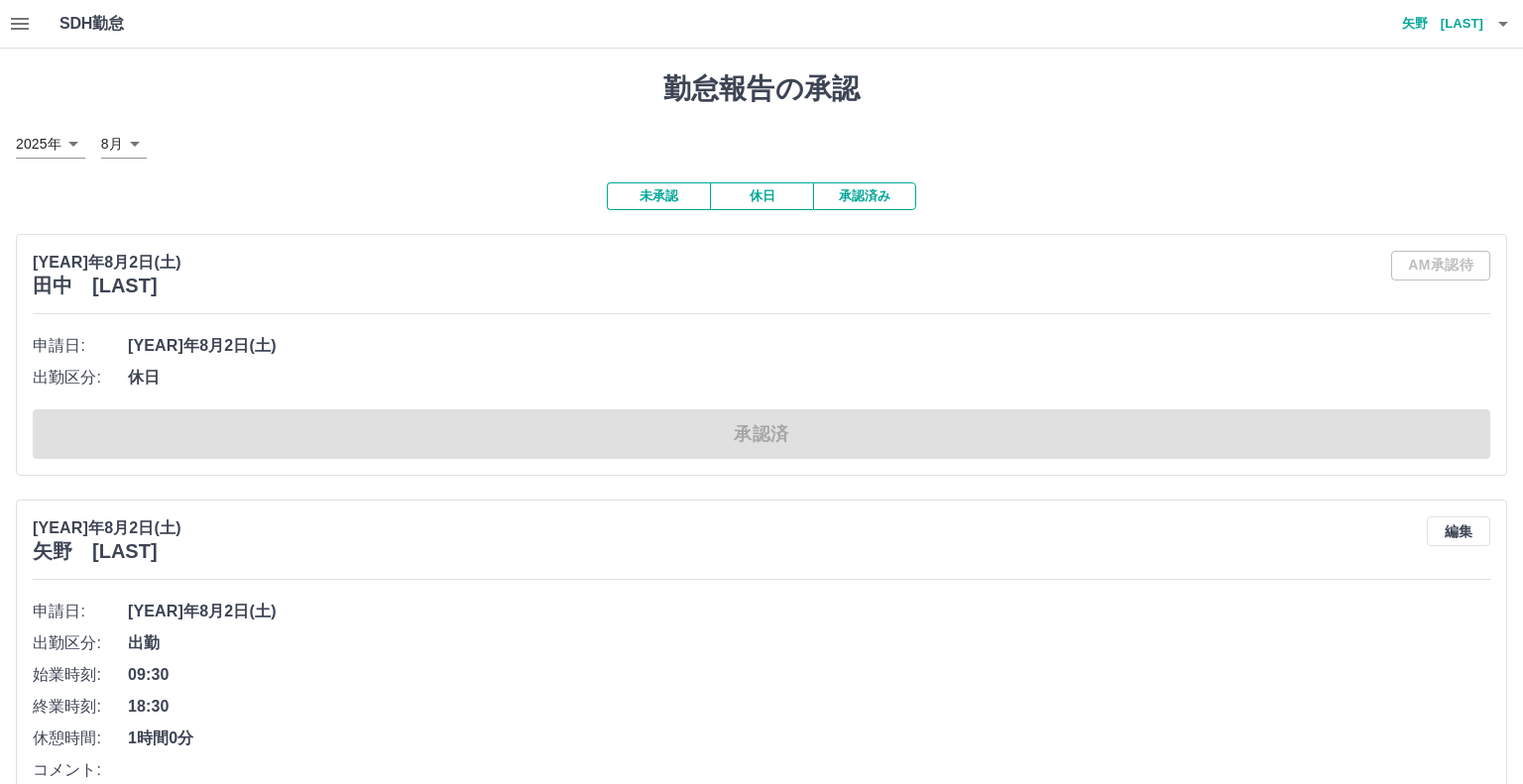 click on "SDH勤怠 矢野　好美 勤怠報告の承認 2025年 **** 8月 * 未承認 休日 承認済み 2025年8月2日(土) 田中　要子 AM承認待 申請日: 2025年8月2日(土) 出勤区分: 休日 承認済 2025年8月2日(土) 矢野　好美 編集 申請日: 2025年8月2日(土) 出勤区分: 出勤 始業時刻: 09:30 終業時刻: 18:30 休憩時間: 1時間0分 コメント: 所定開始: 09:30 所定終業: 18:30 所定休憩: 01:00 所定内: 8時間0分 所定外: 0分 承認済 2025年8月2日(土) 井手　優子 AM承認待 申請日: 2025年8月2日(土) 出勤区分: 休日 承認済 2025年8月2日(土) 高平　実千花 編集 申請日: 2025年8月2日(土) 出勤区分: 出勤 始業時刻: 09:30 終業時刻: 18:30 休憩時間: 1時間0分 コメント: 所定開始: 09:30 所定終業: 18:30 所定休憩: 01:00 所定内: 8時間0分 所定外: 0分 承認済 2025年8月2日(土) 本谷　美恵香 編集 申請日: 2025年8月2日(土) 出勤区分: 出勤 始業時刻: 09:30 16:30" at bounding box center [762, 3130] 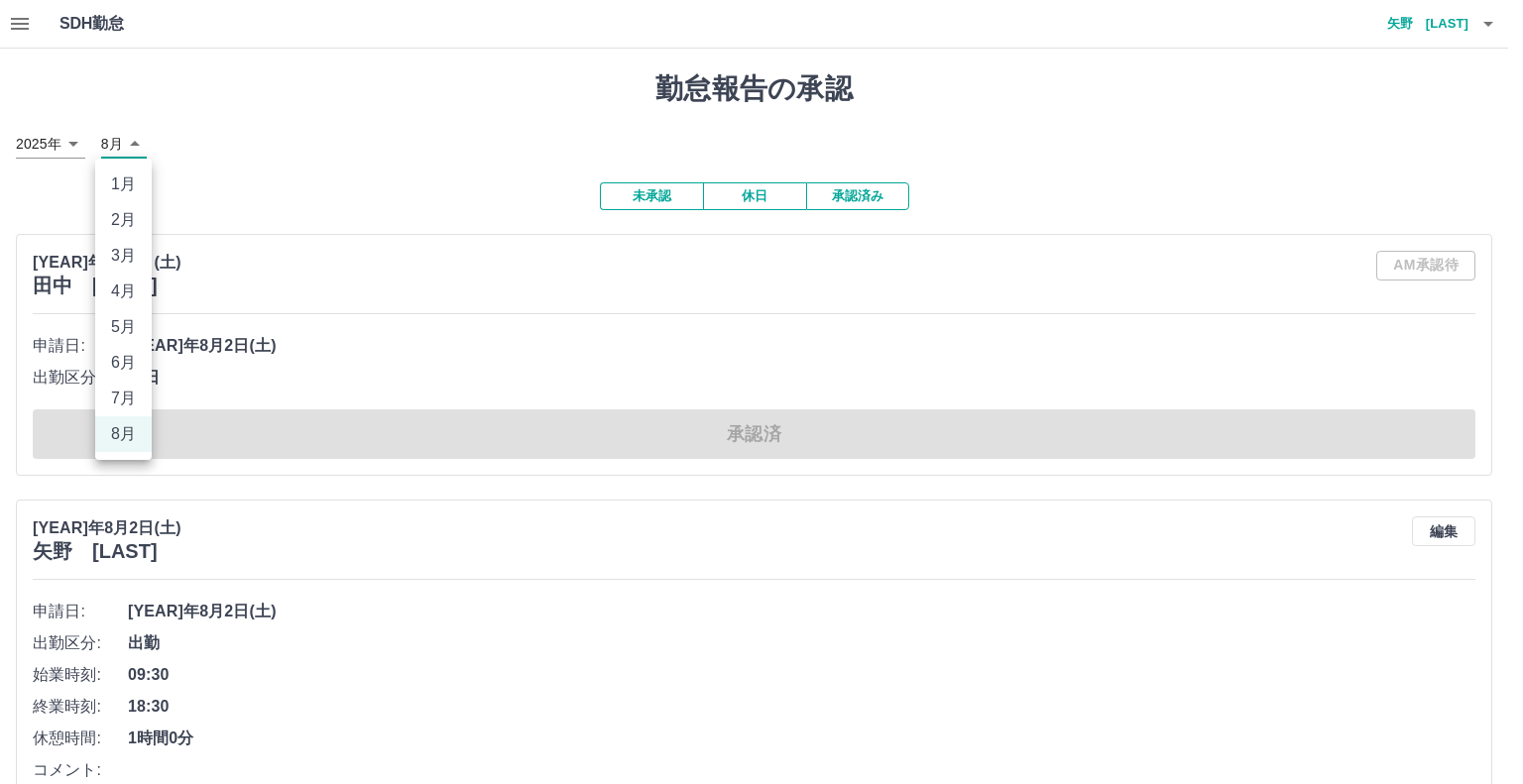 drag, startPoint x: 124, startPoint y: 401, endPoint x: 186, endPoint y: 386, distance: 64 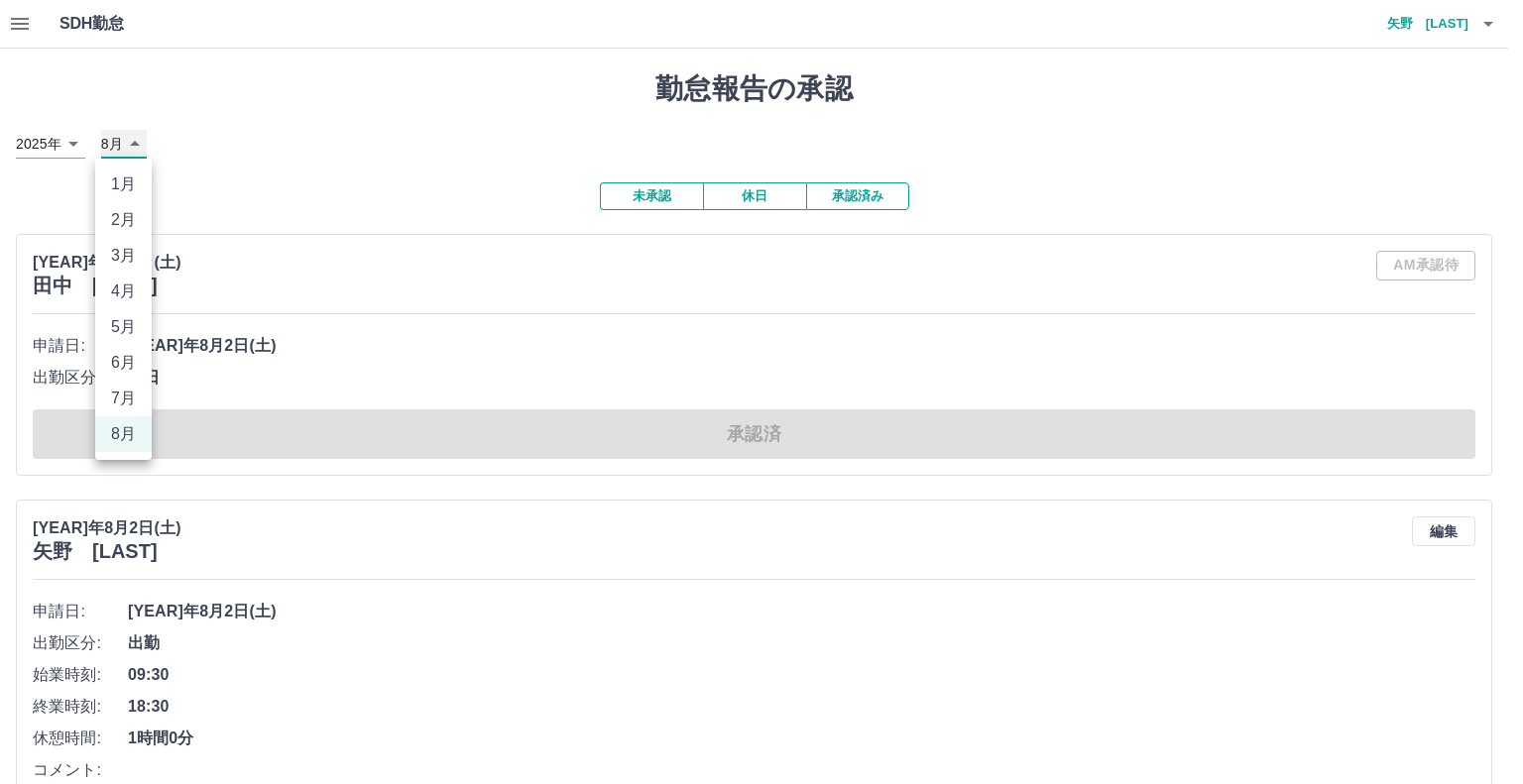 type on "*" 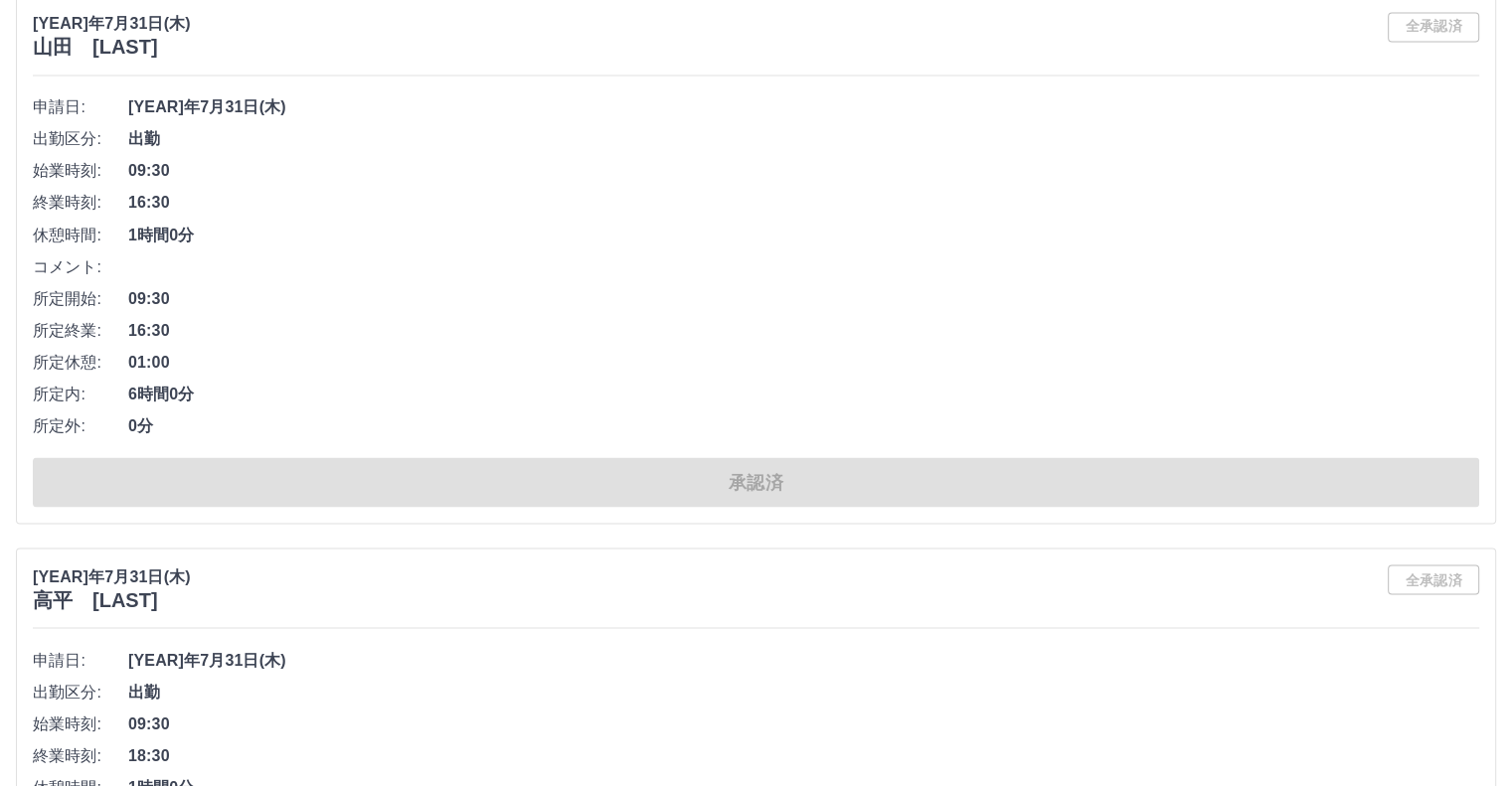 scroll, scrollTop: 3776, scrollLeft: 0, axis: vertical 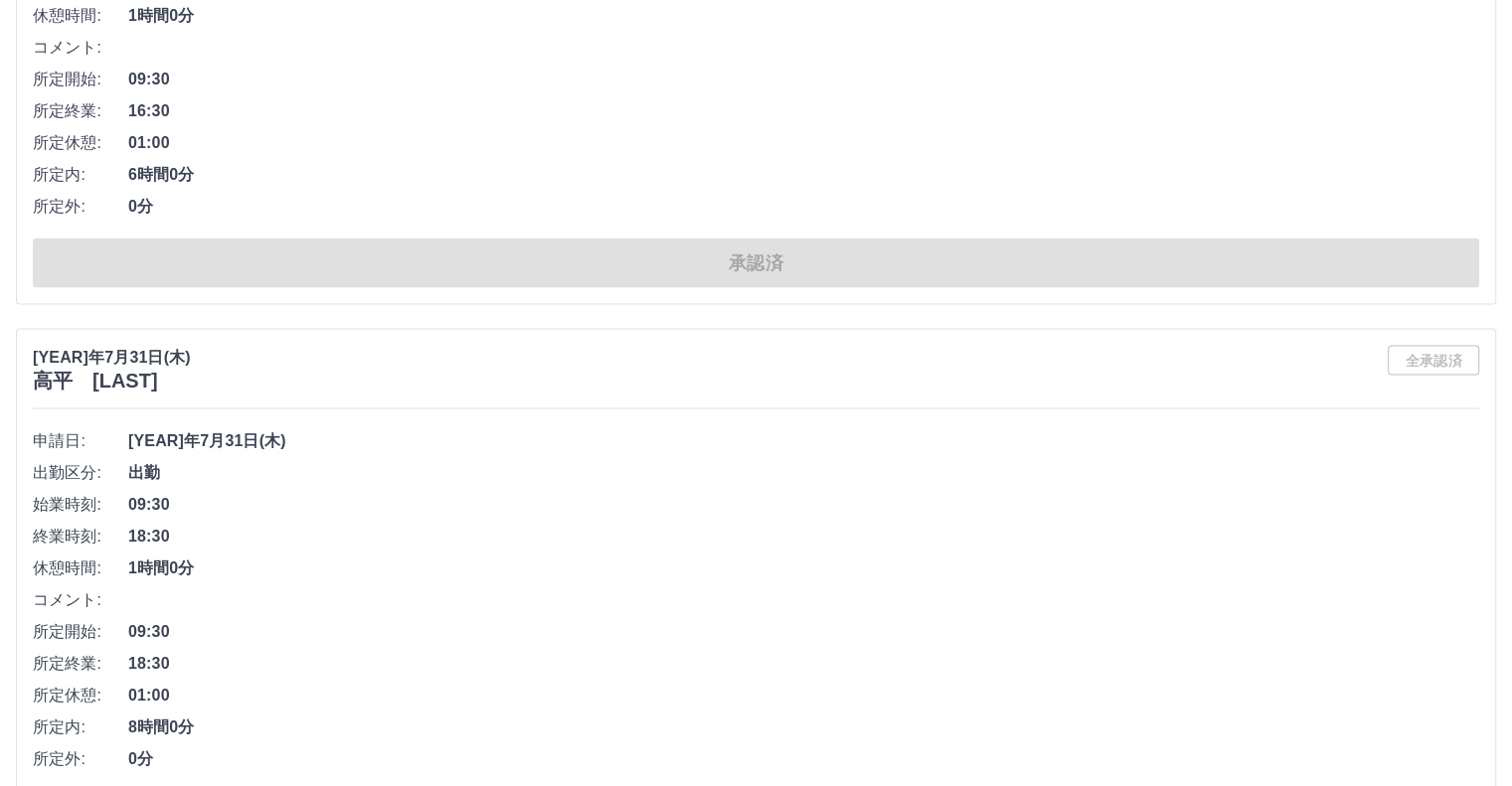 click on "16:30" at bounding box center (803, 110) 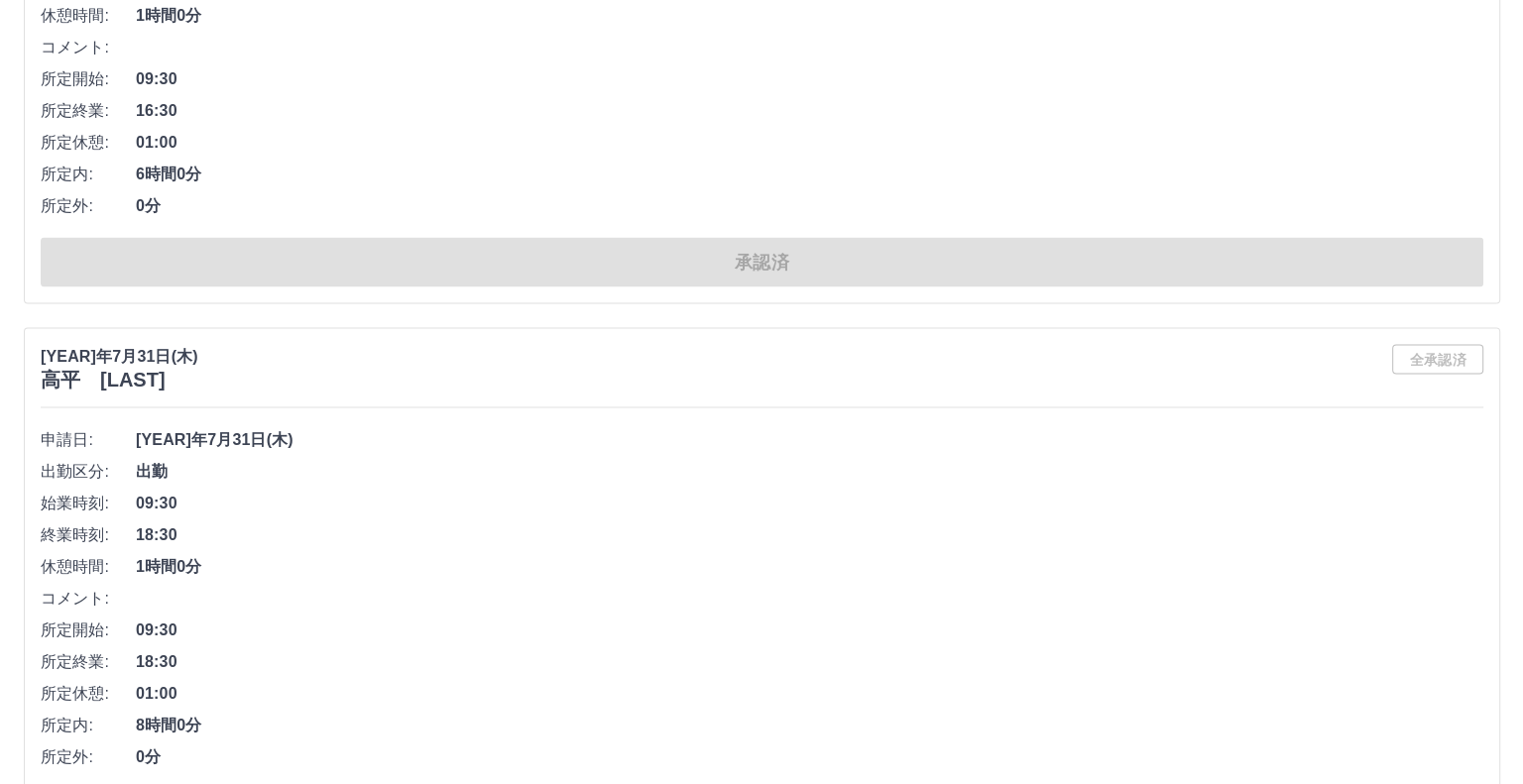 scroll, scrollTop: 0, scrollLeft: 0, axis: both 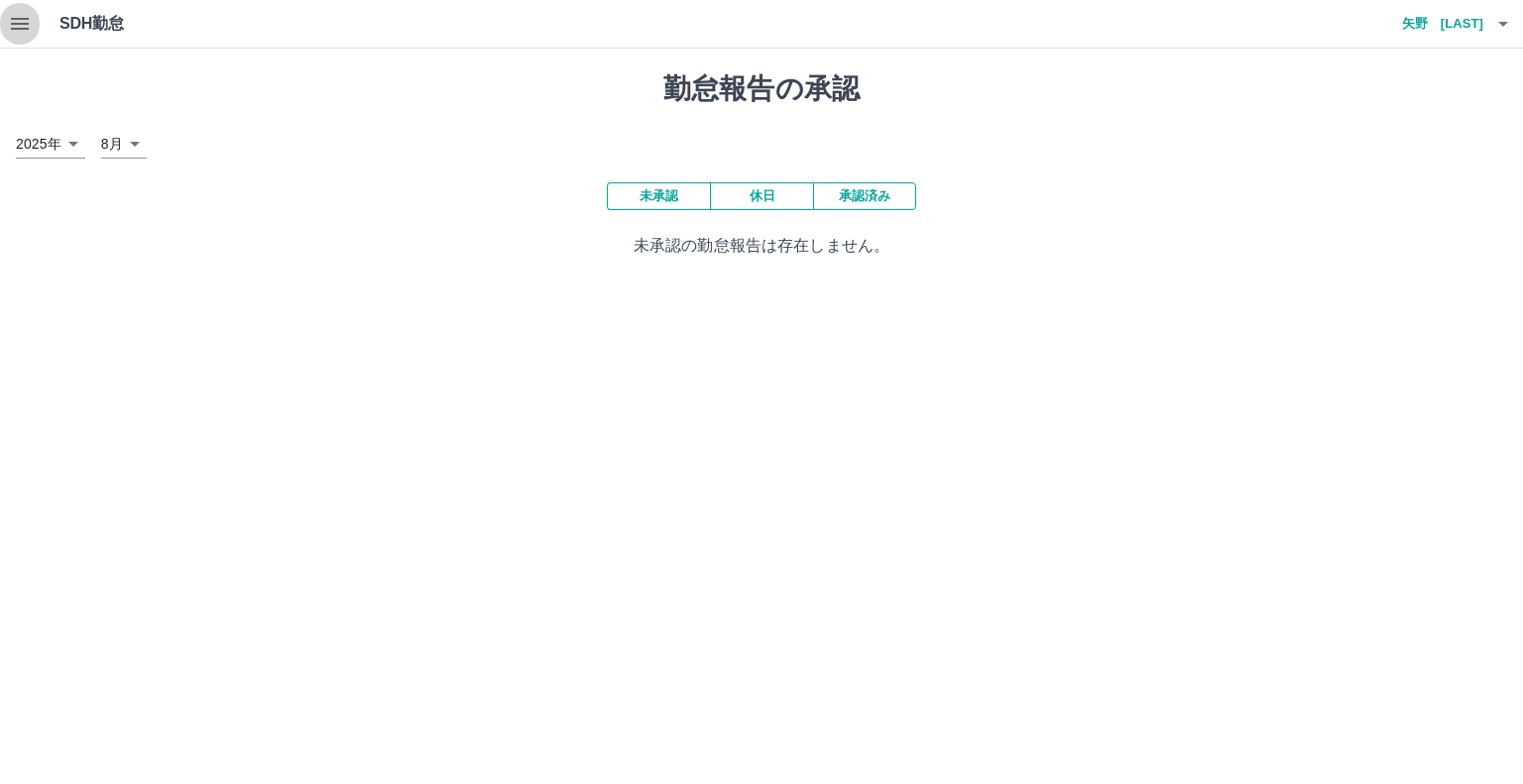 click 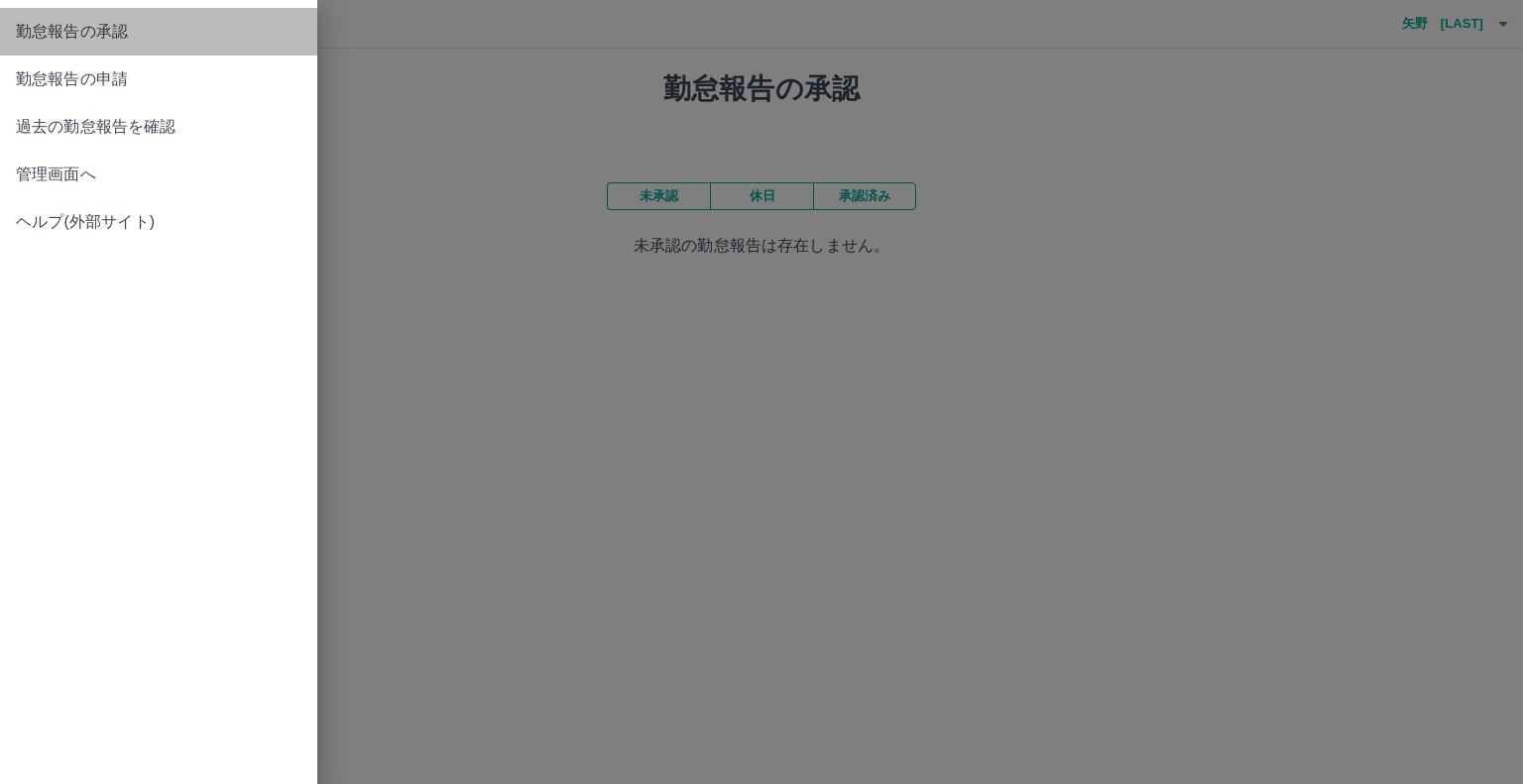 click on "勤怠報告の承認" at bounding box center (159, 32) 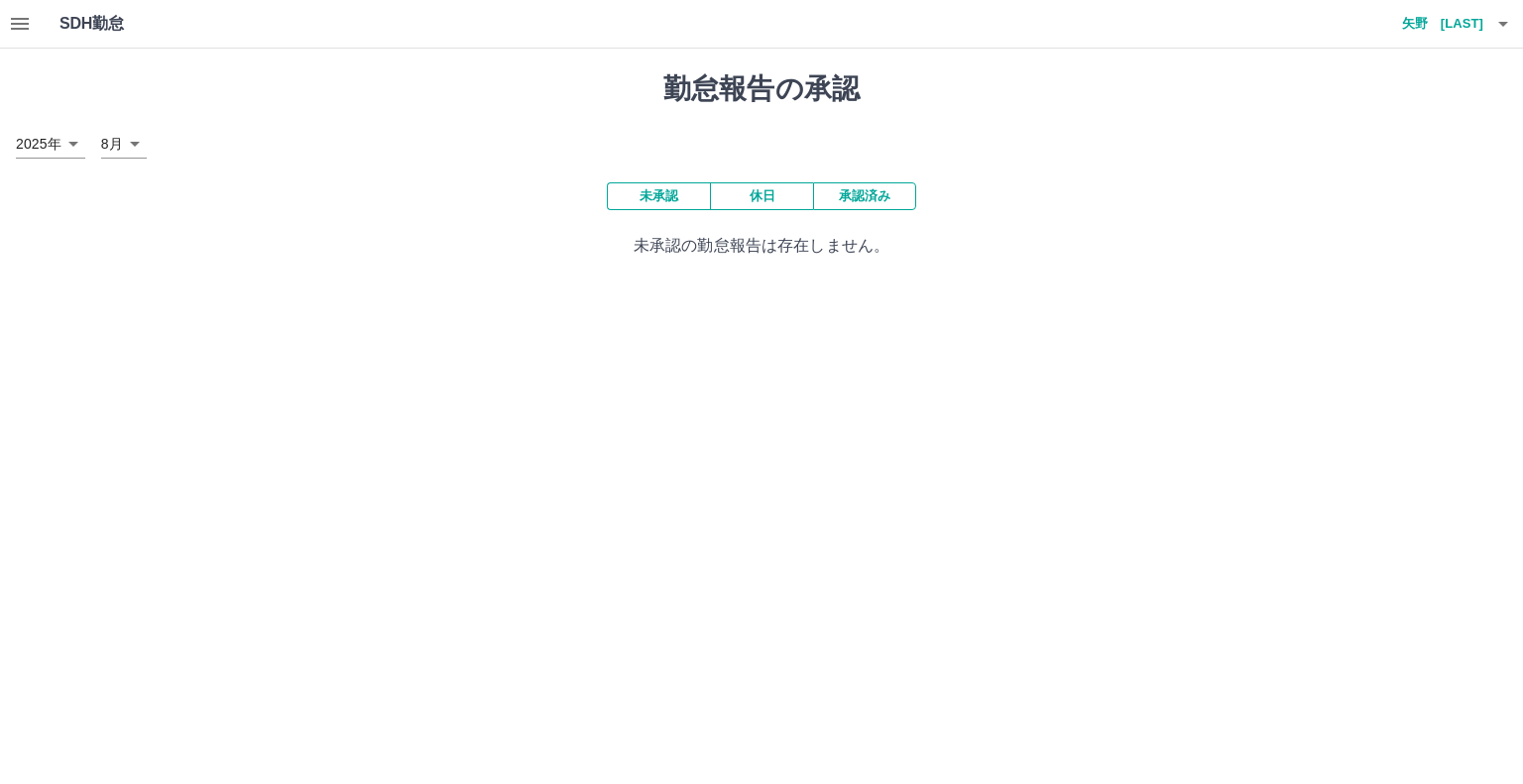 click 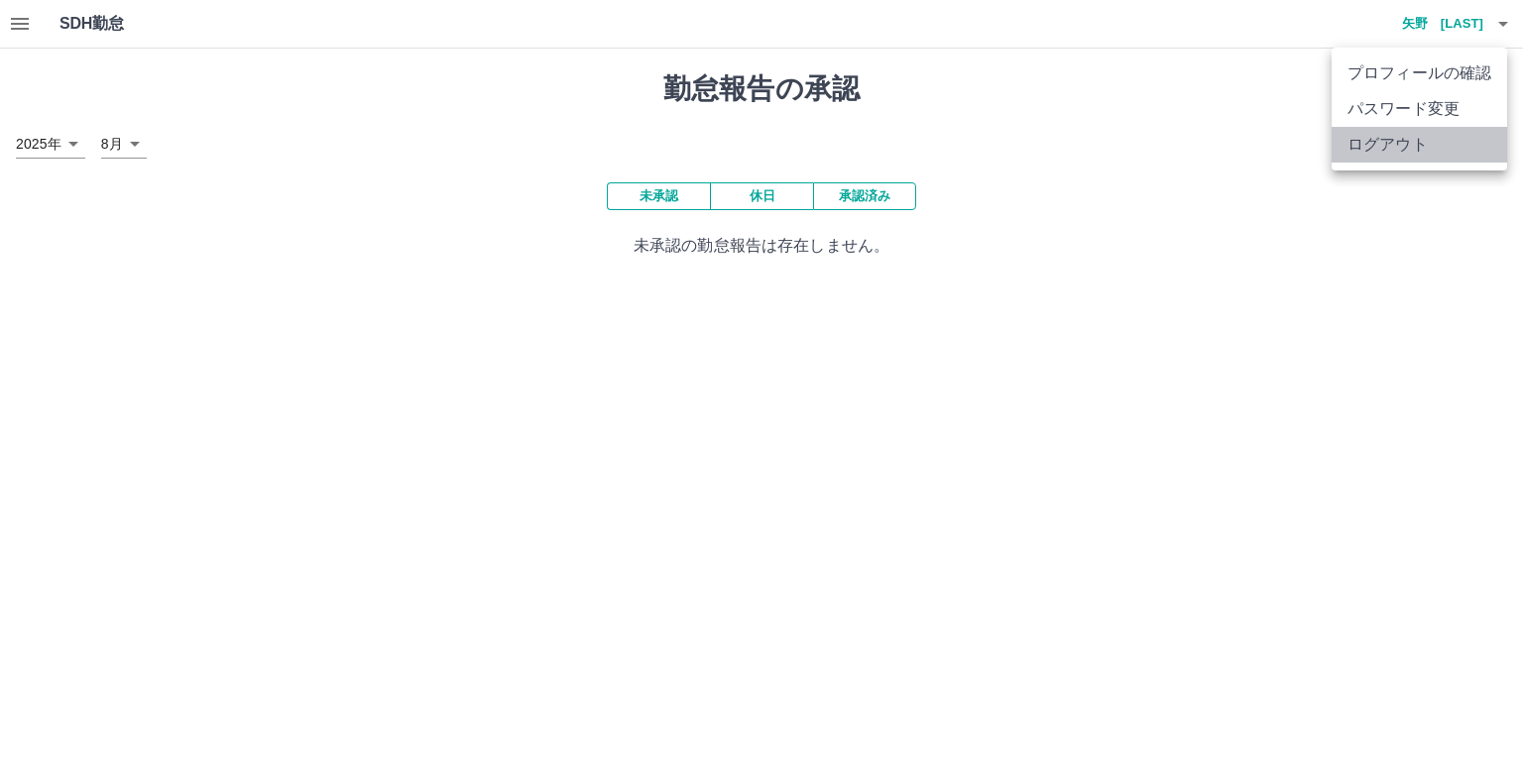 click on "ログアウト" at bounding box center (1419, 145) 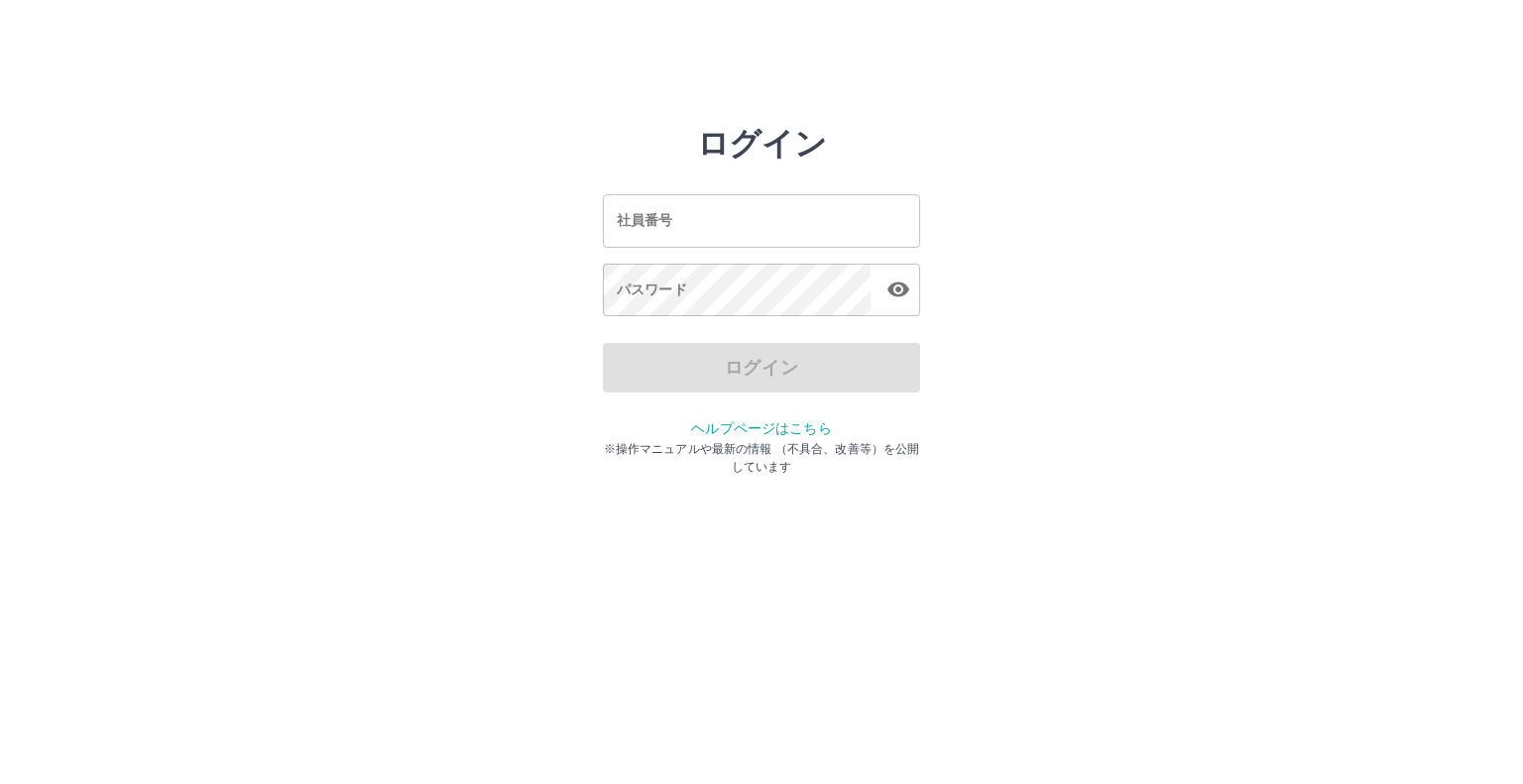 scroll, scrollTop: 0, scrollLeft: 0, axis: both 